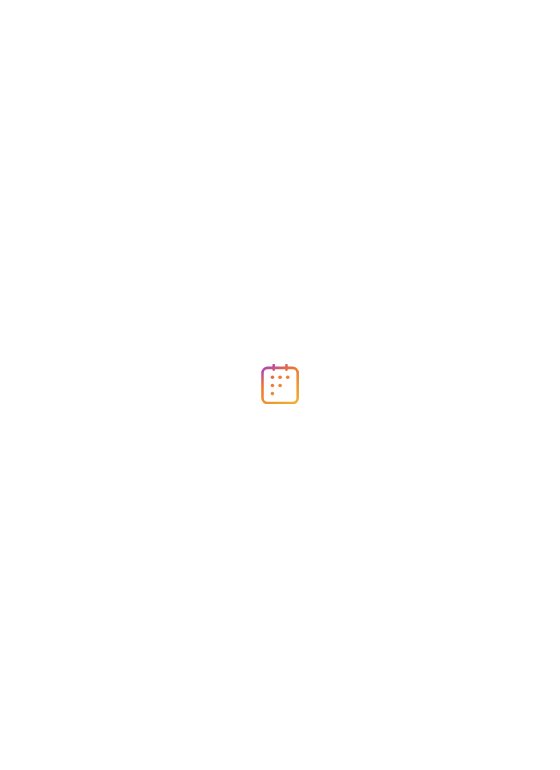 scroll, scrollTop: 0, scrollLeft: 0, axis: both 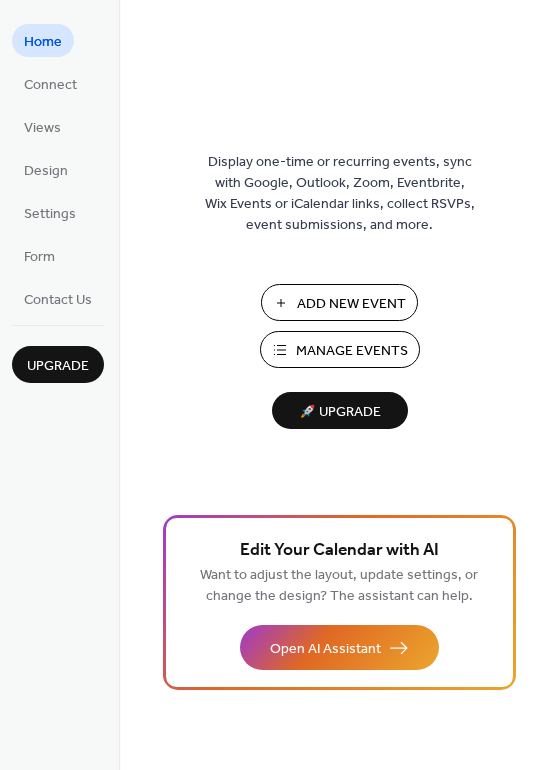 click on "Add New Event" at bounding box center [351, 304] 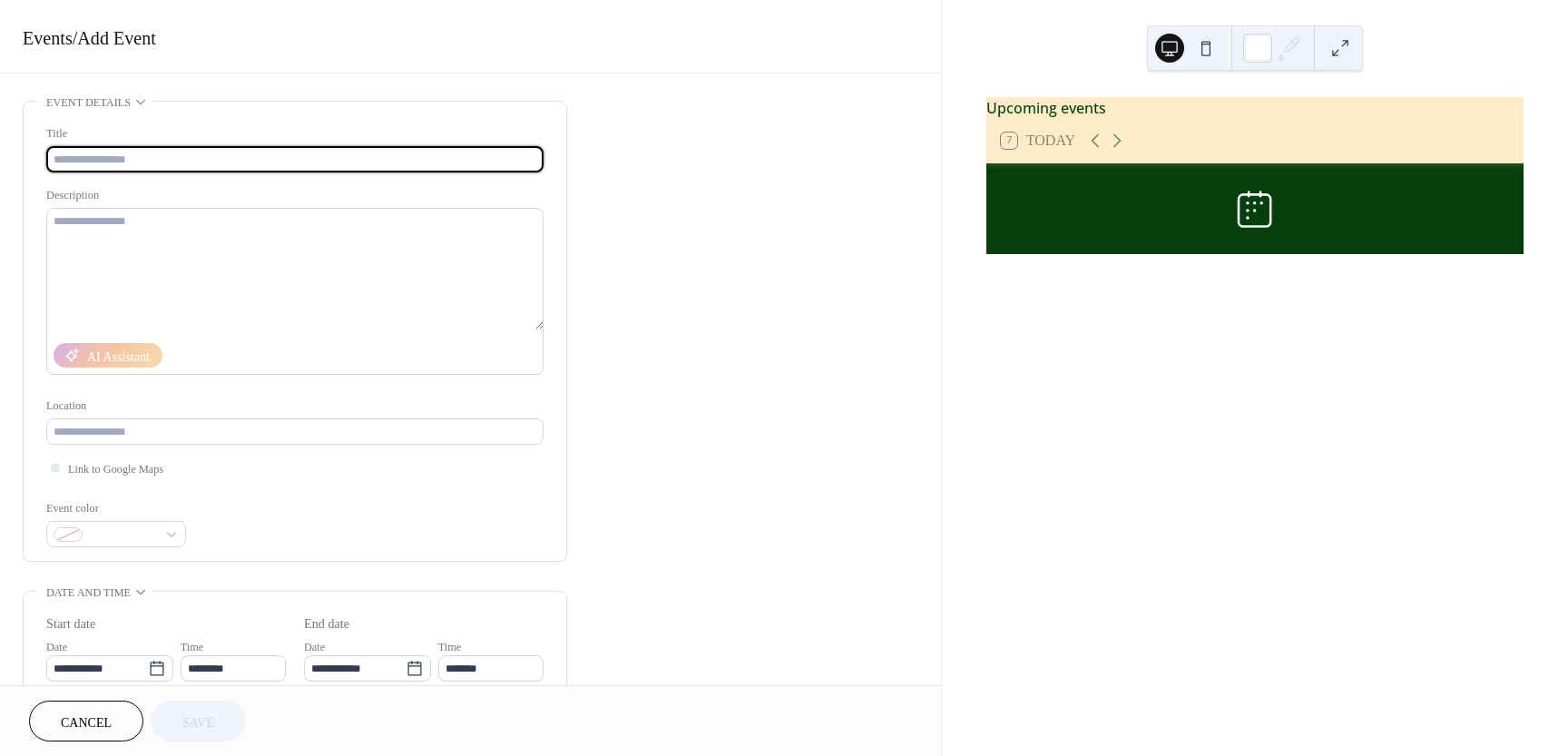 scroll, scrollTop: 0, scrollLeft: 0, axis: both 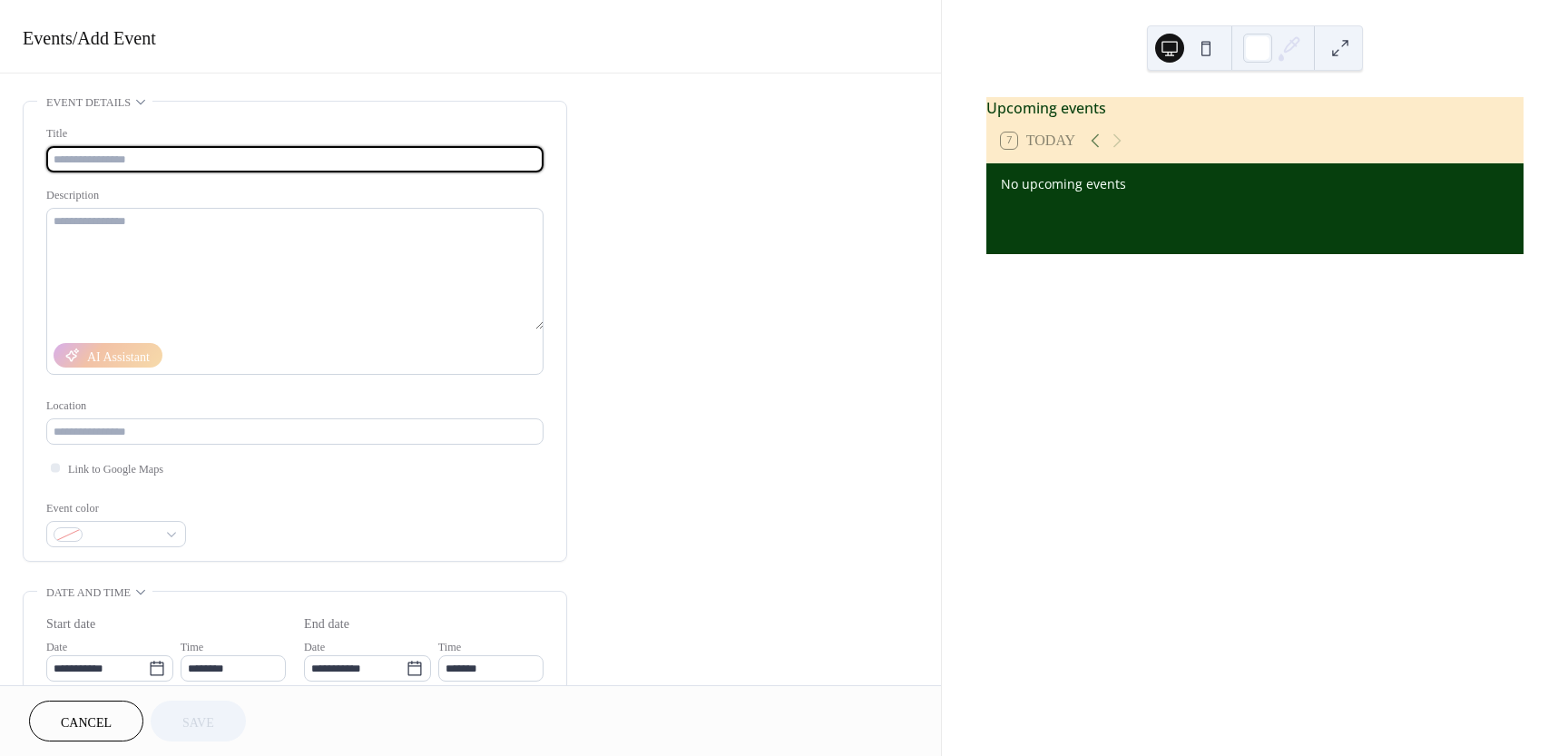 click at bounding box center [295, 159] 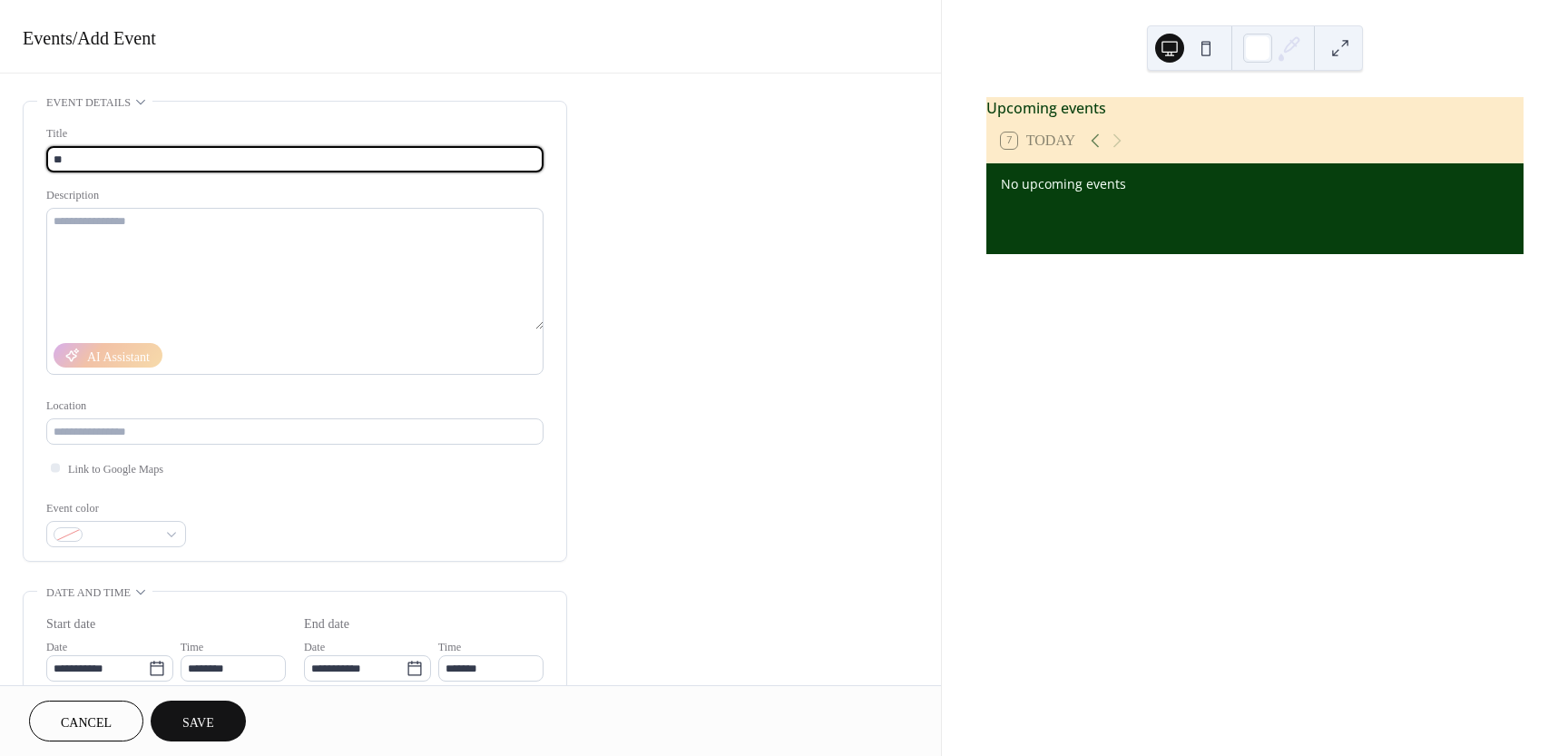 type on "*" 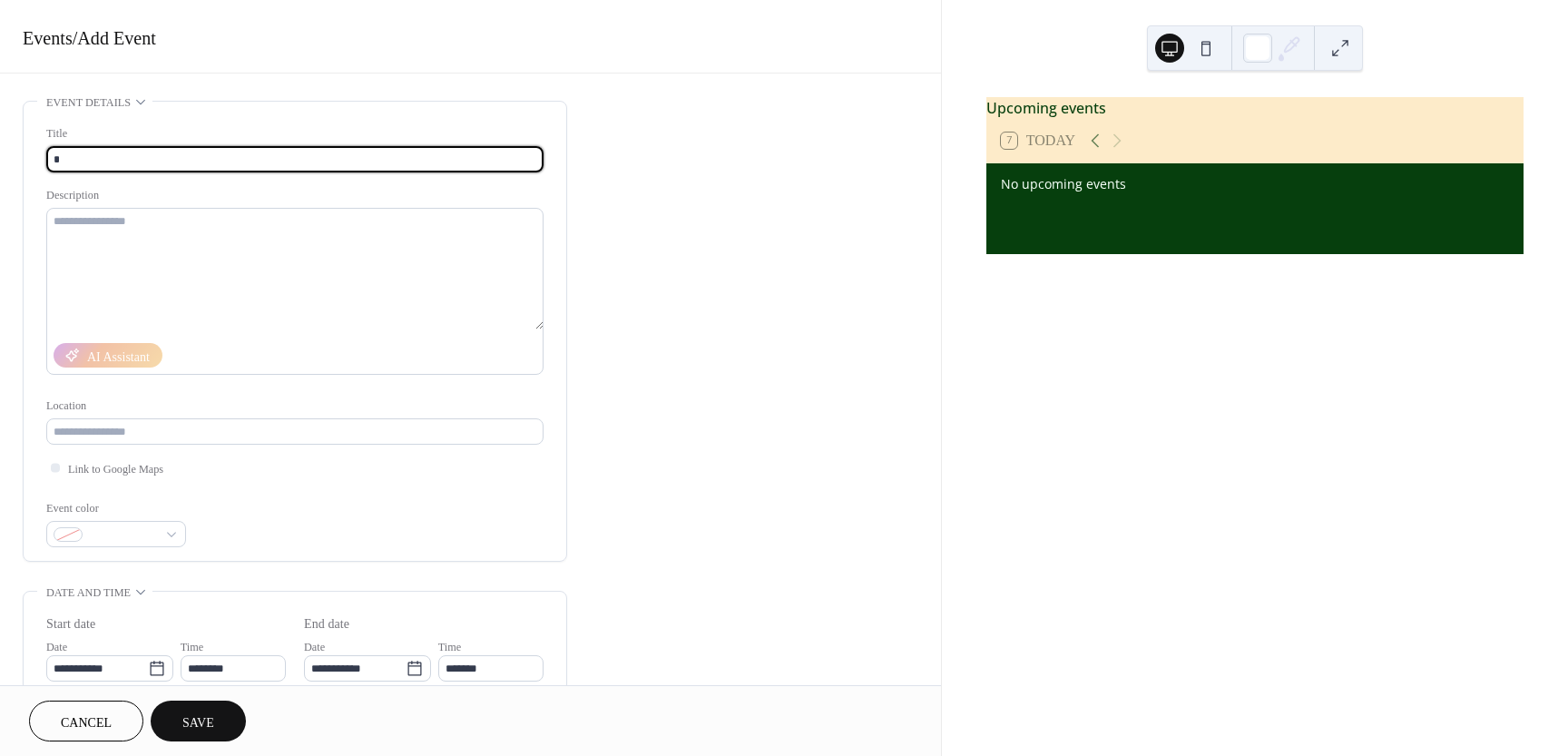 type 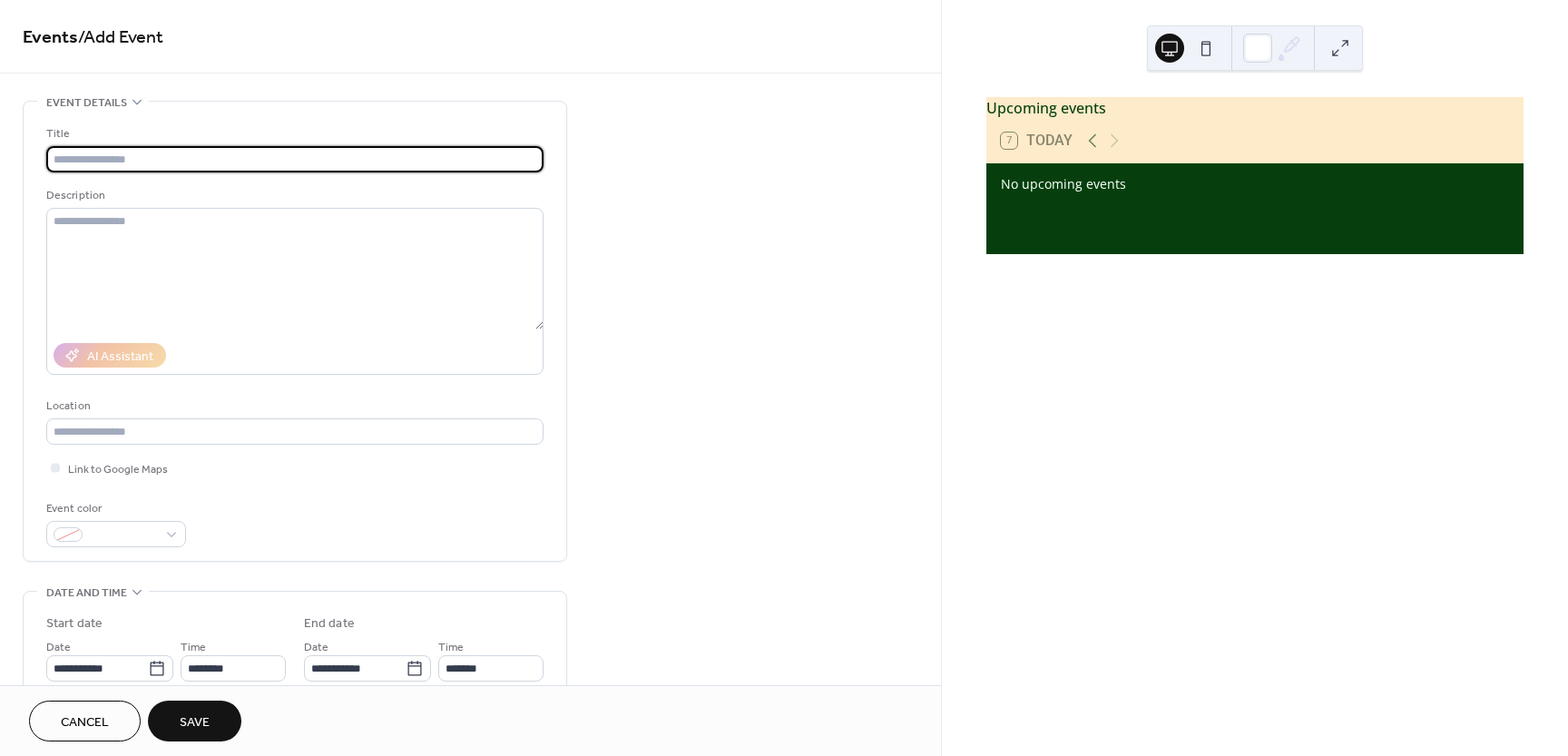 click at bounding box center [295, 159] 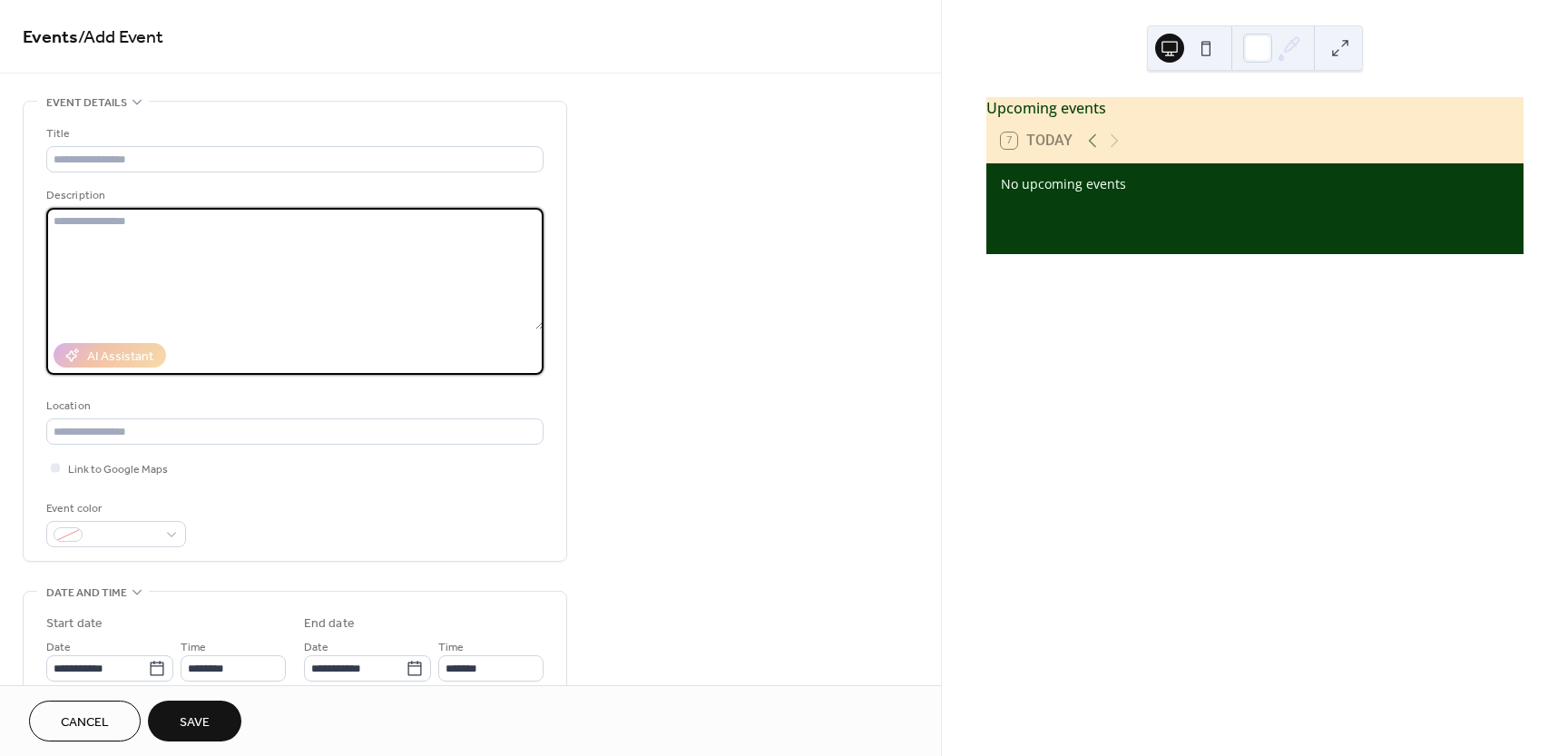 click at bounding box center [295, 269] 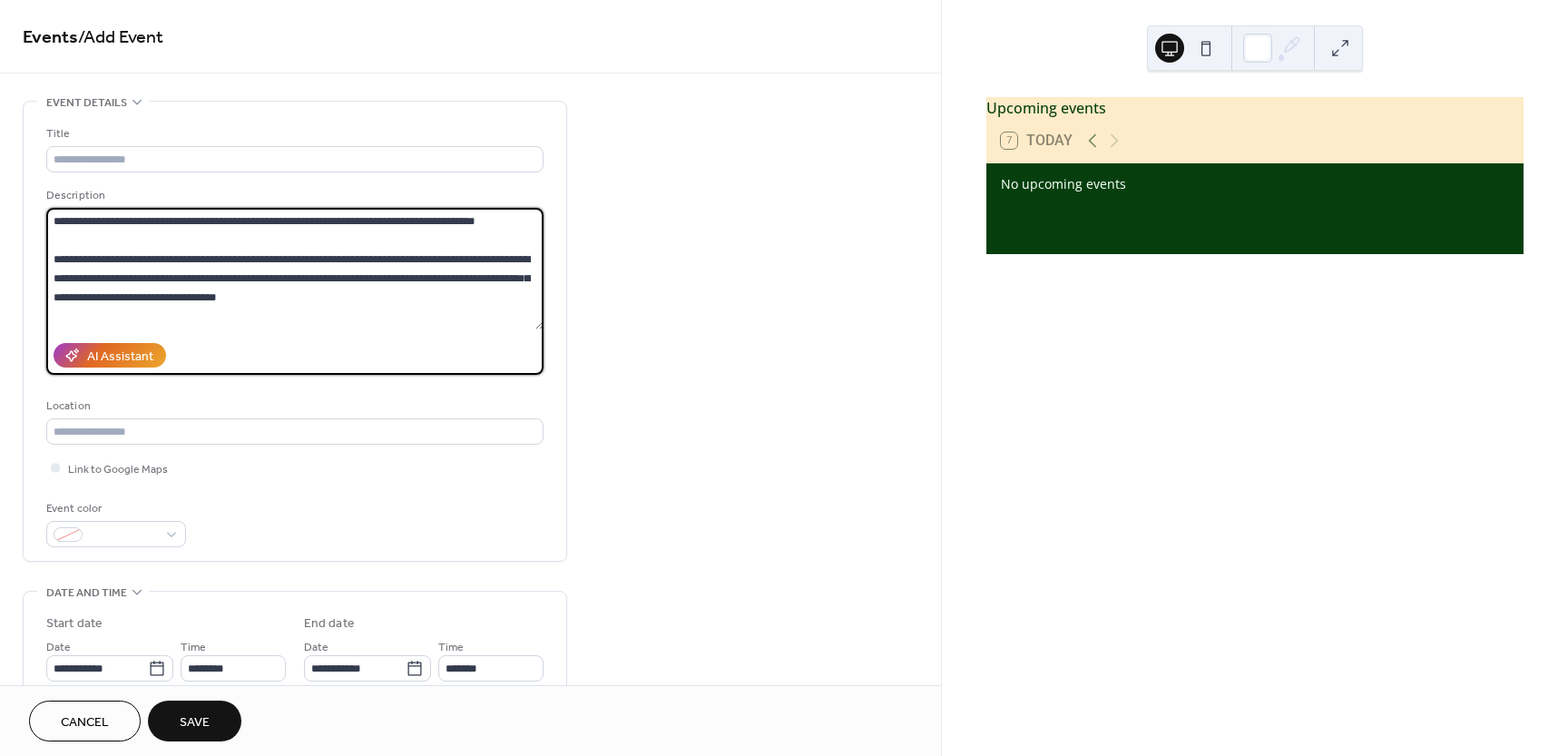 scroll, scrollTop: 112, scrollLeft: 0, axis: vertical 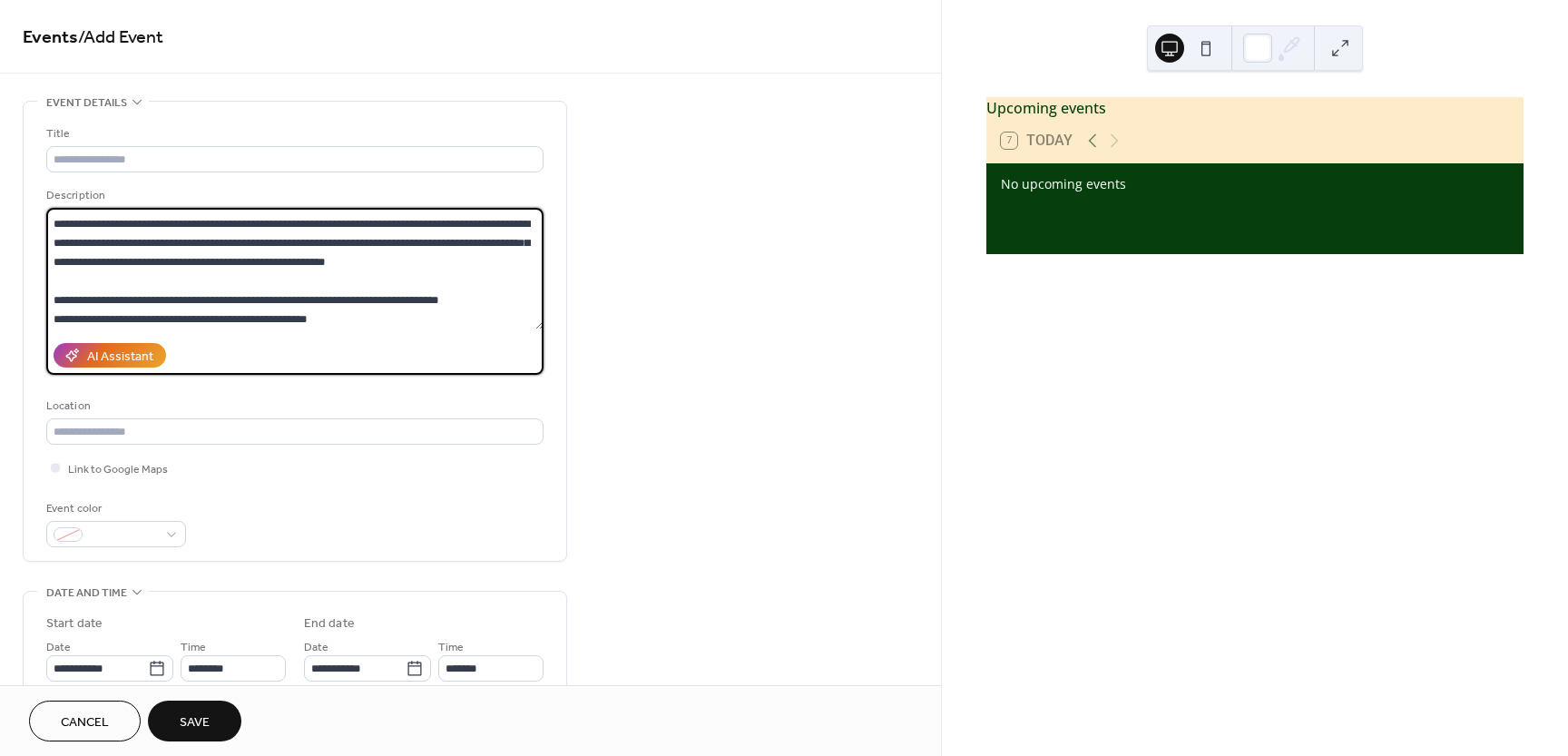 click on "**********" at bounding box center (295, 269) 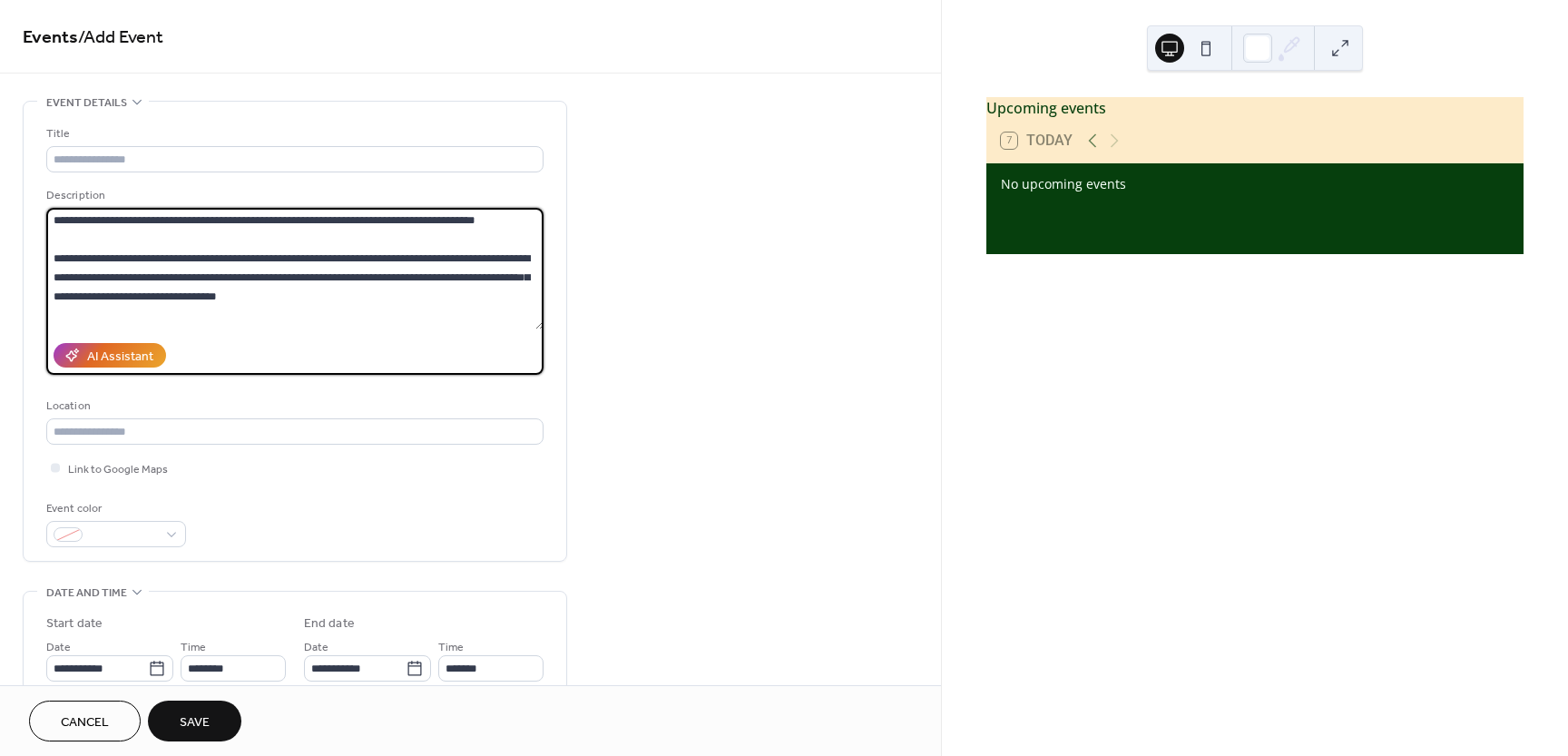 scroll, scrollTop: 0, scrollLeft: 0, axis: both 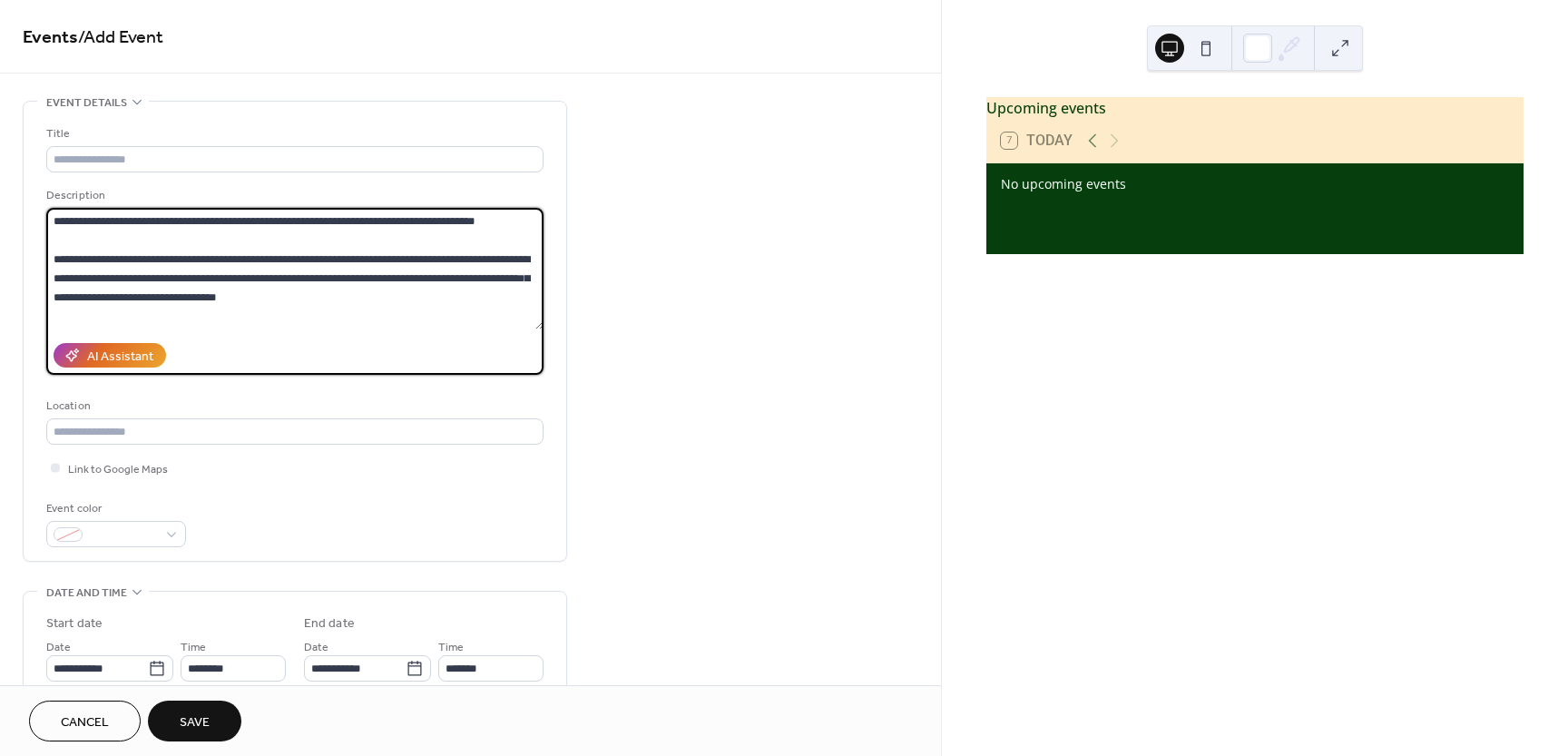 drag, startPoint x: 515, startPoint y: 216, endPoint x: 201, endPoint y: 219, distance: 314.014 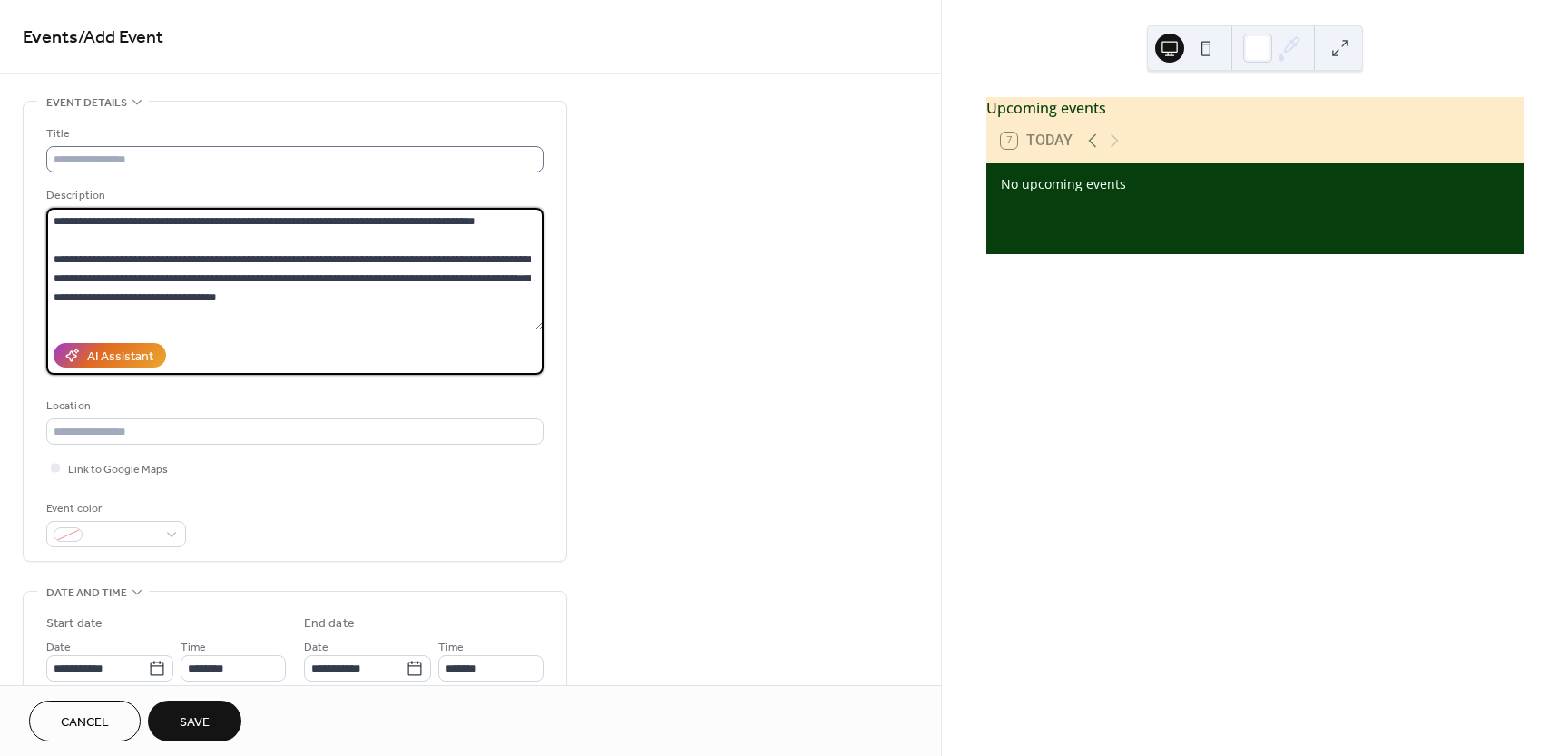 type on "**********" 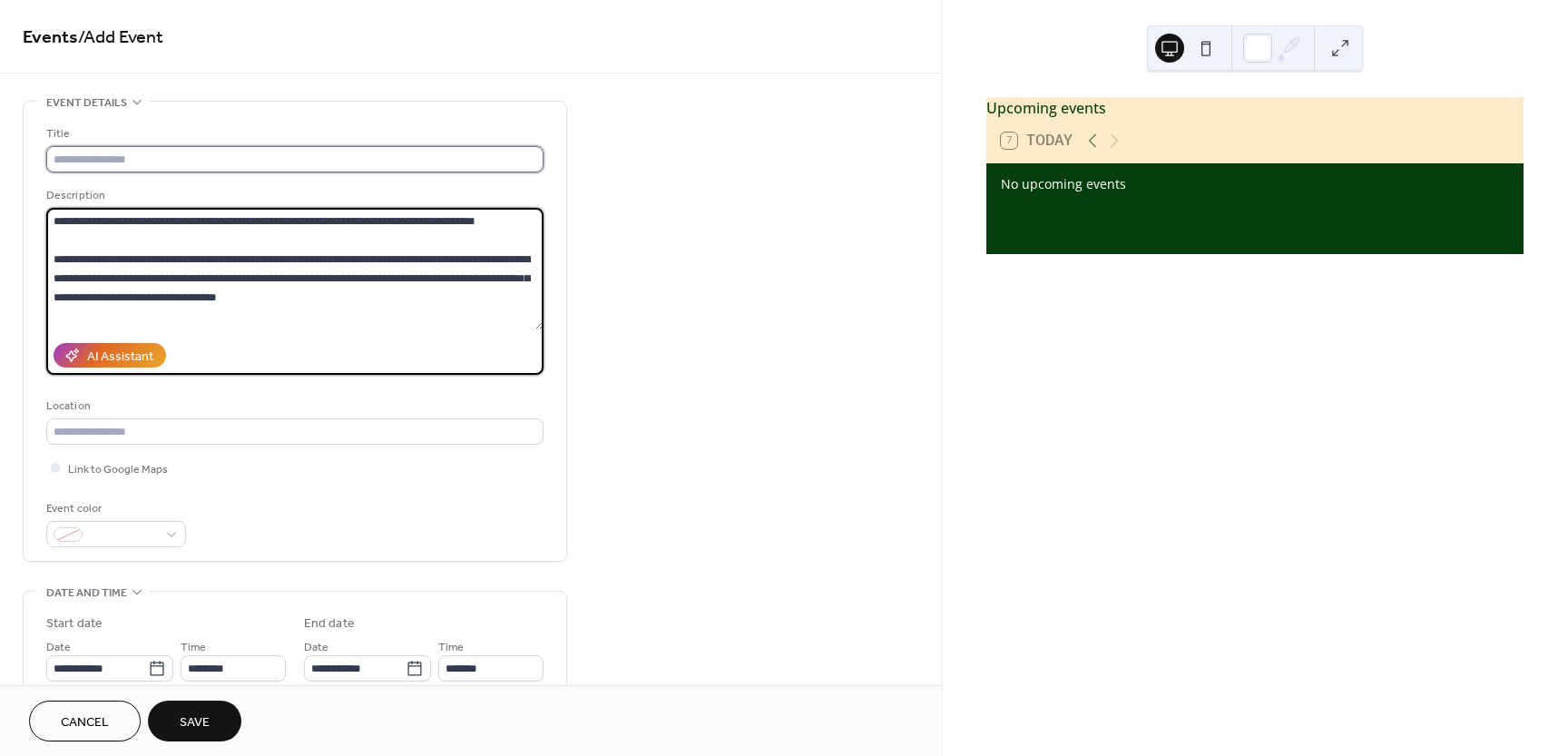 click at bounding box center (295, 159) 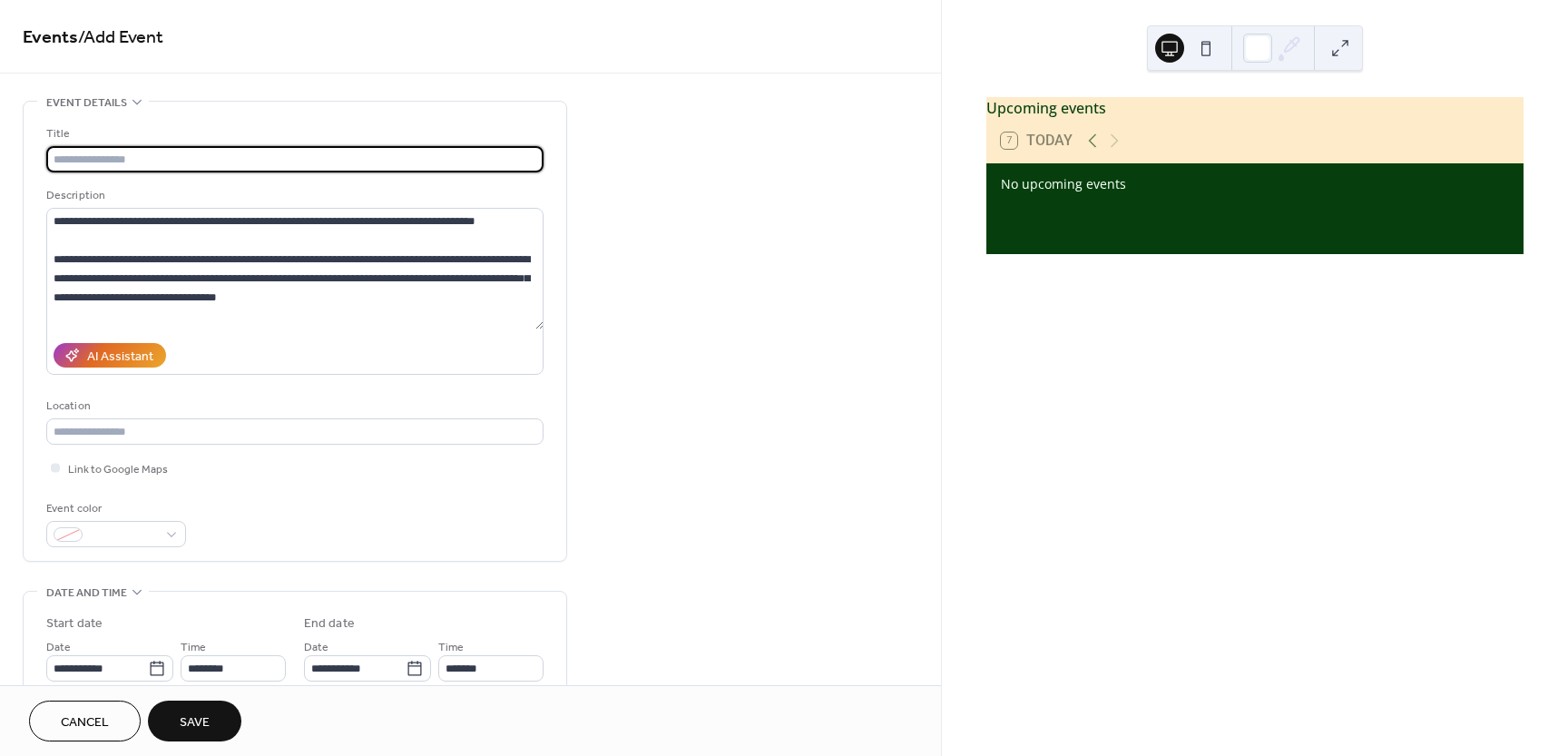 paste on "**********" 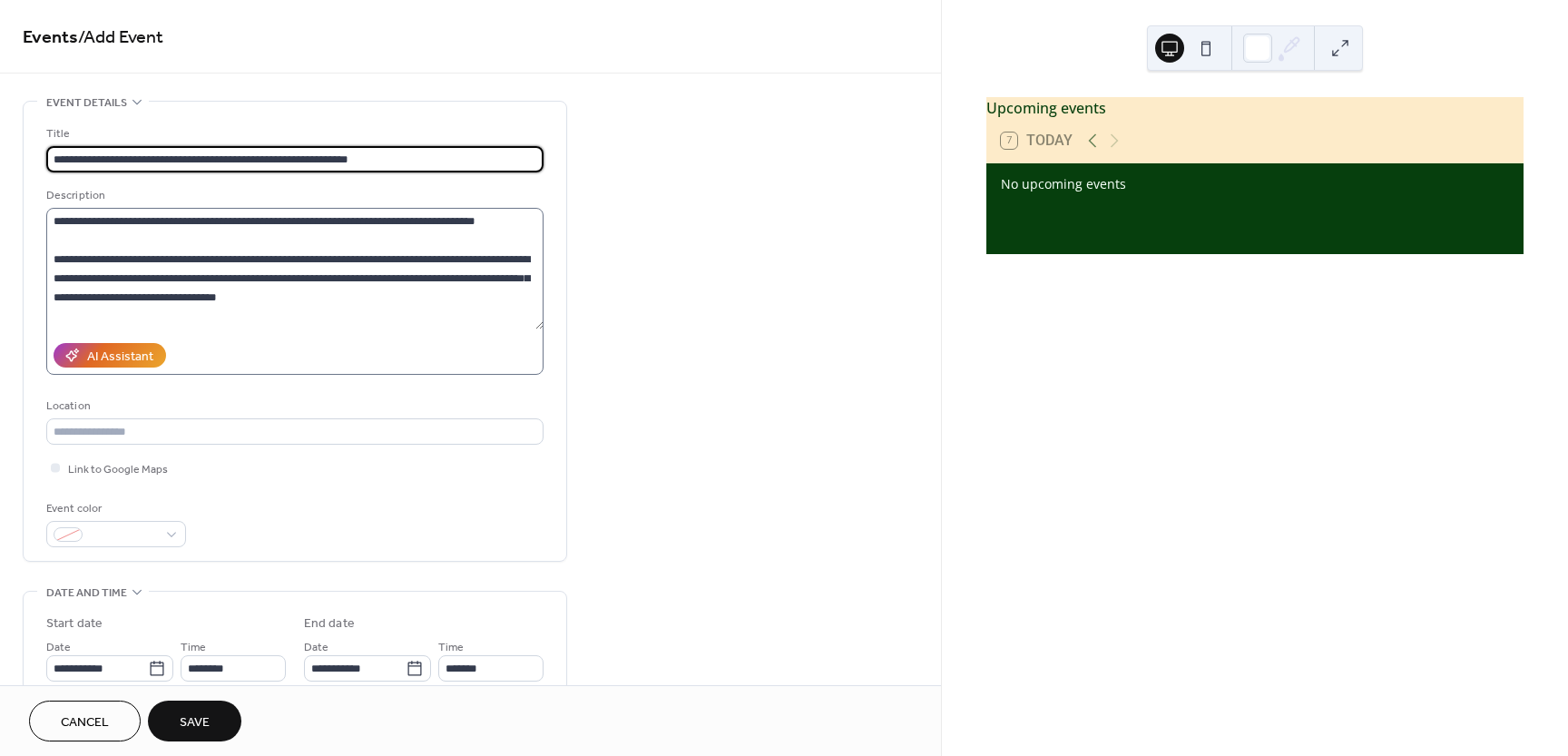 type on "**********" 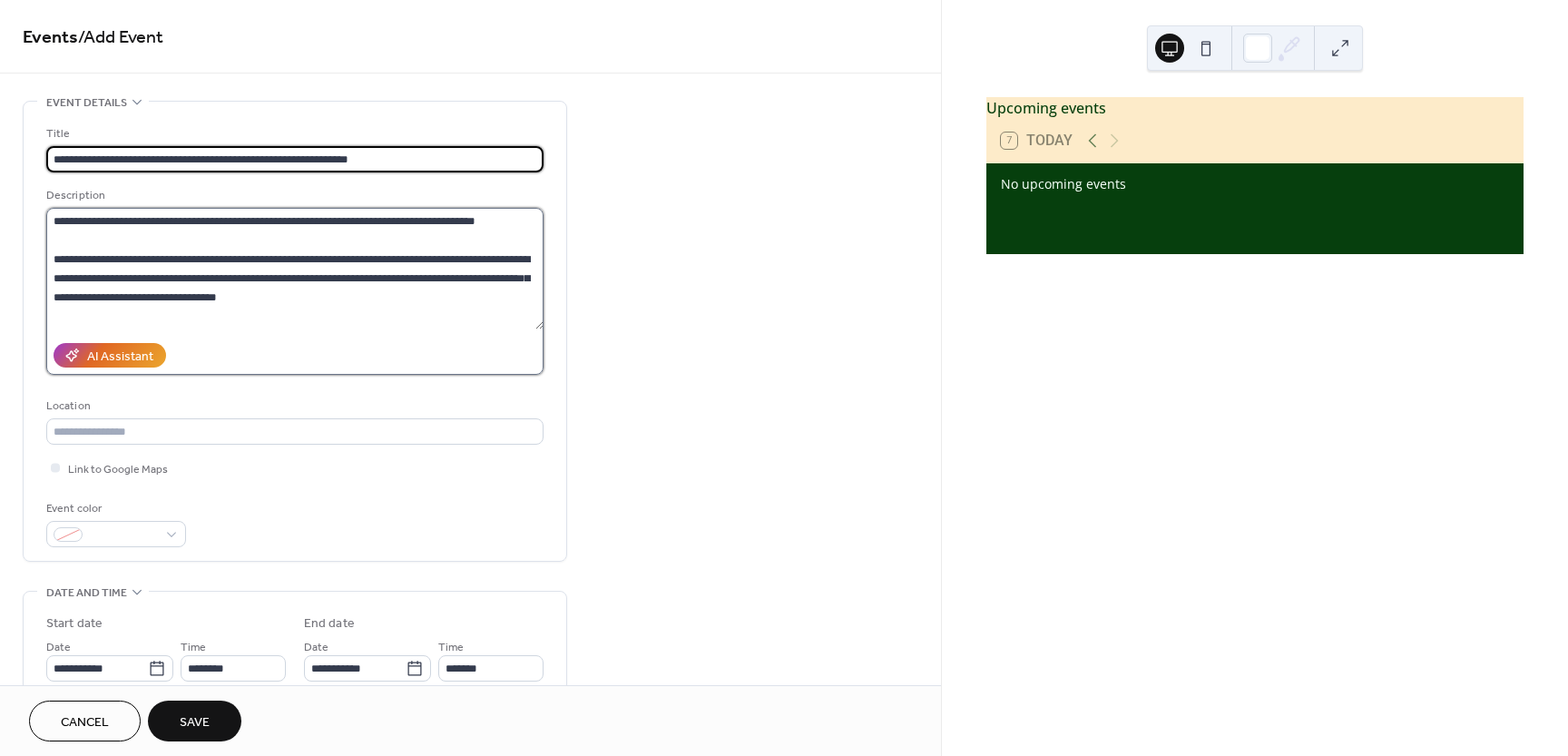 click on "**********" at bounding box center [295, 269] 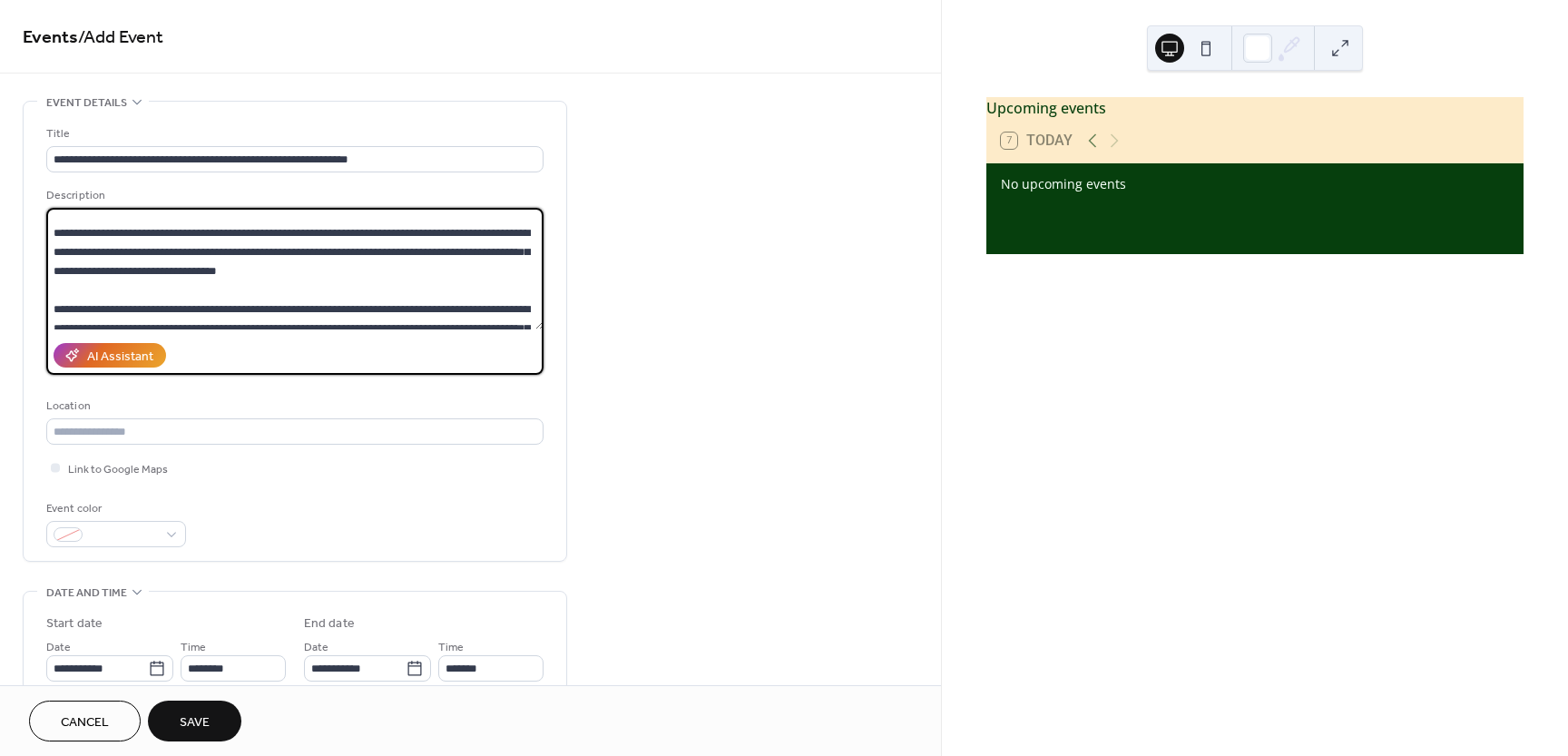 click on "**********" at bounding box center (295, 269) 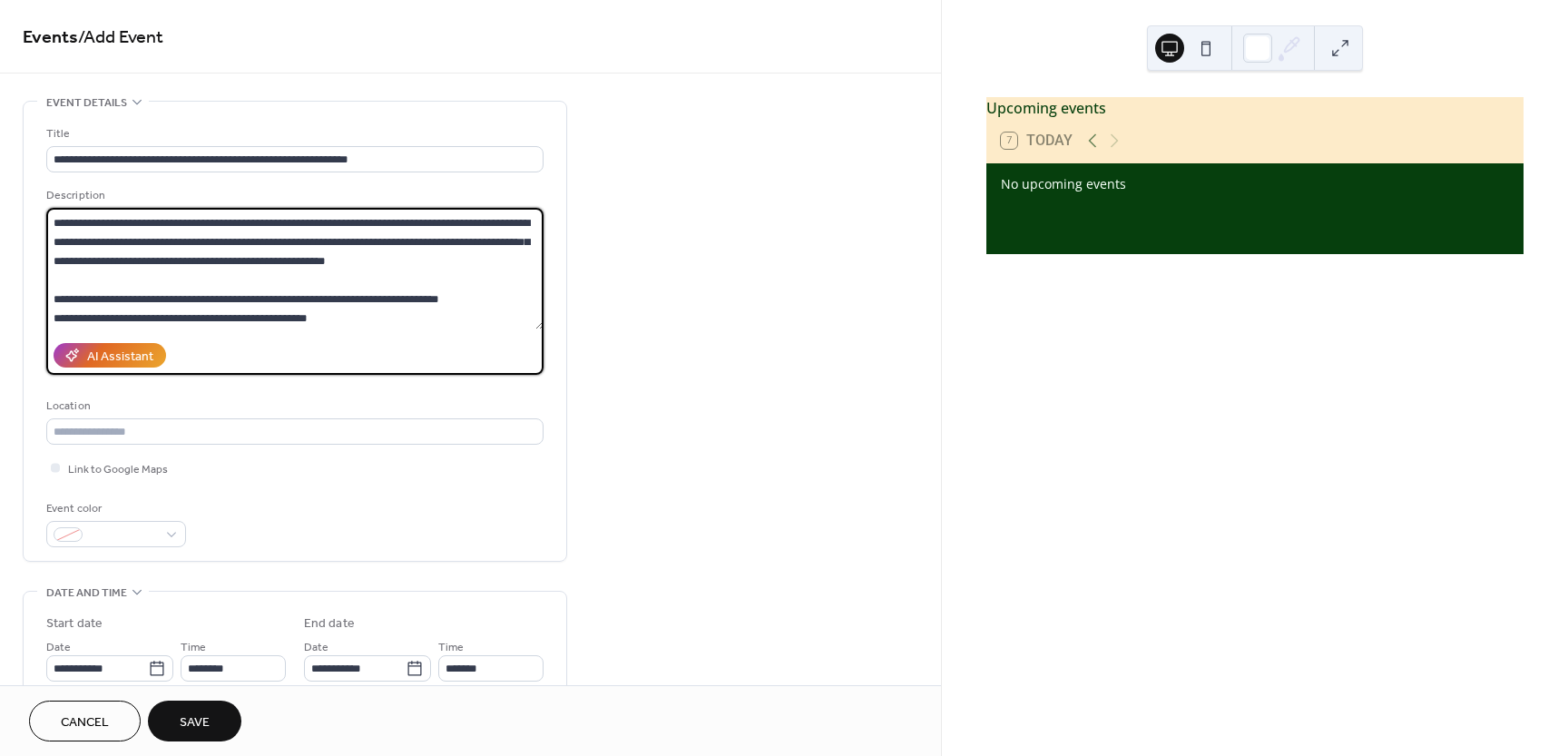 scroll, scrollTop: 114, scrollLeft: 0, axis: vertical 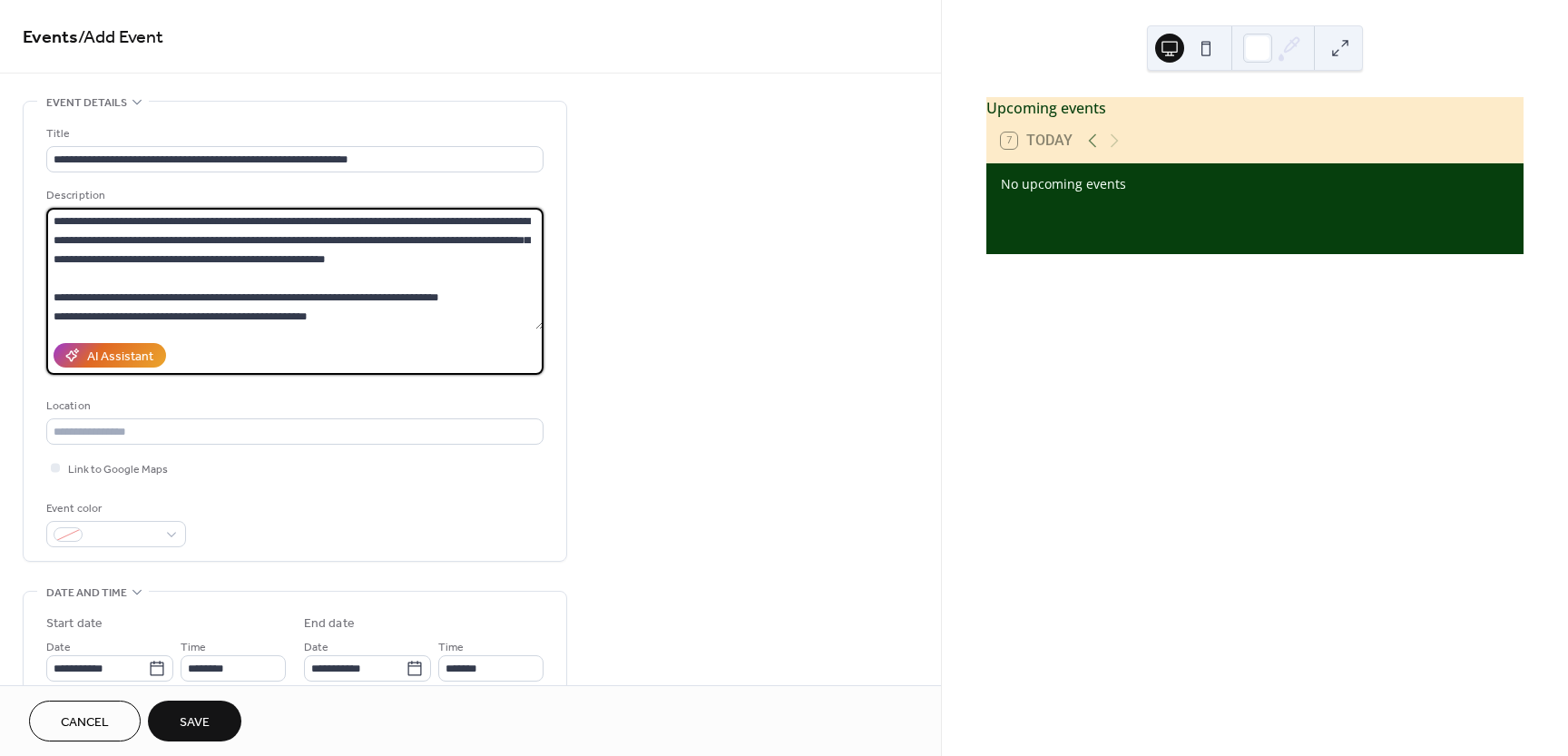 click on "**********" at bounding box center [470, 724] 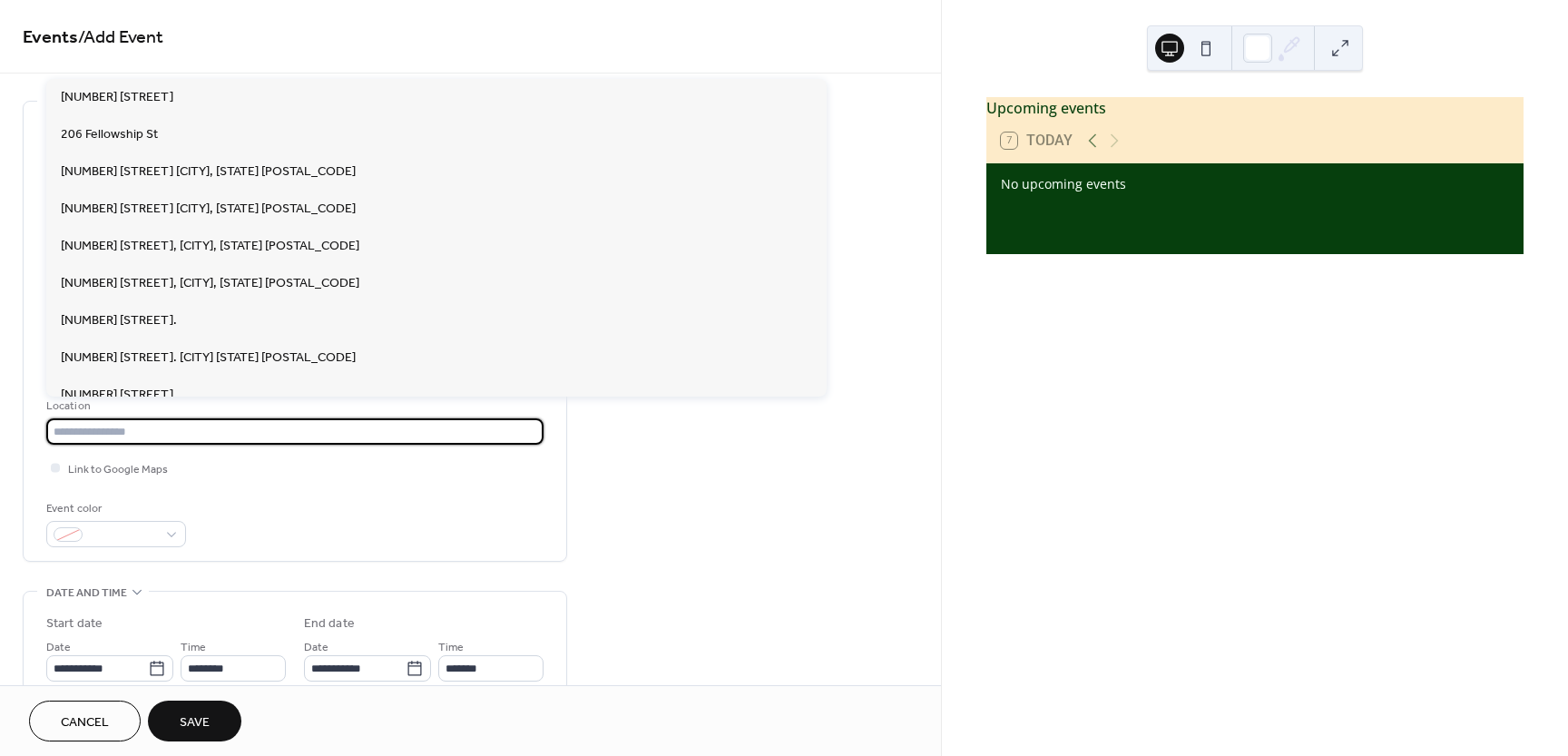 click at bounding box center (295, 431) 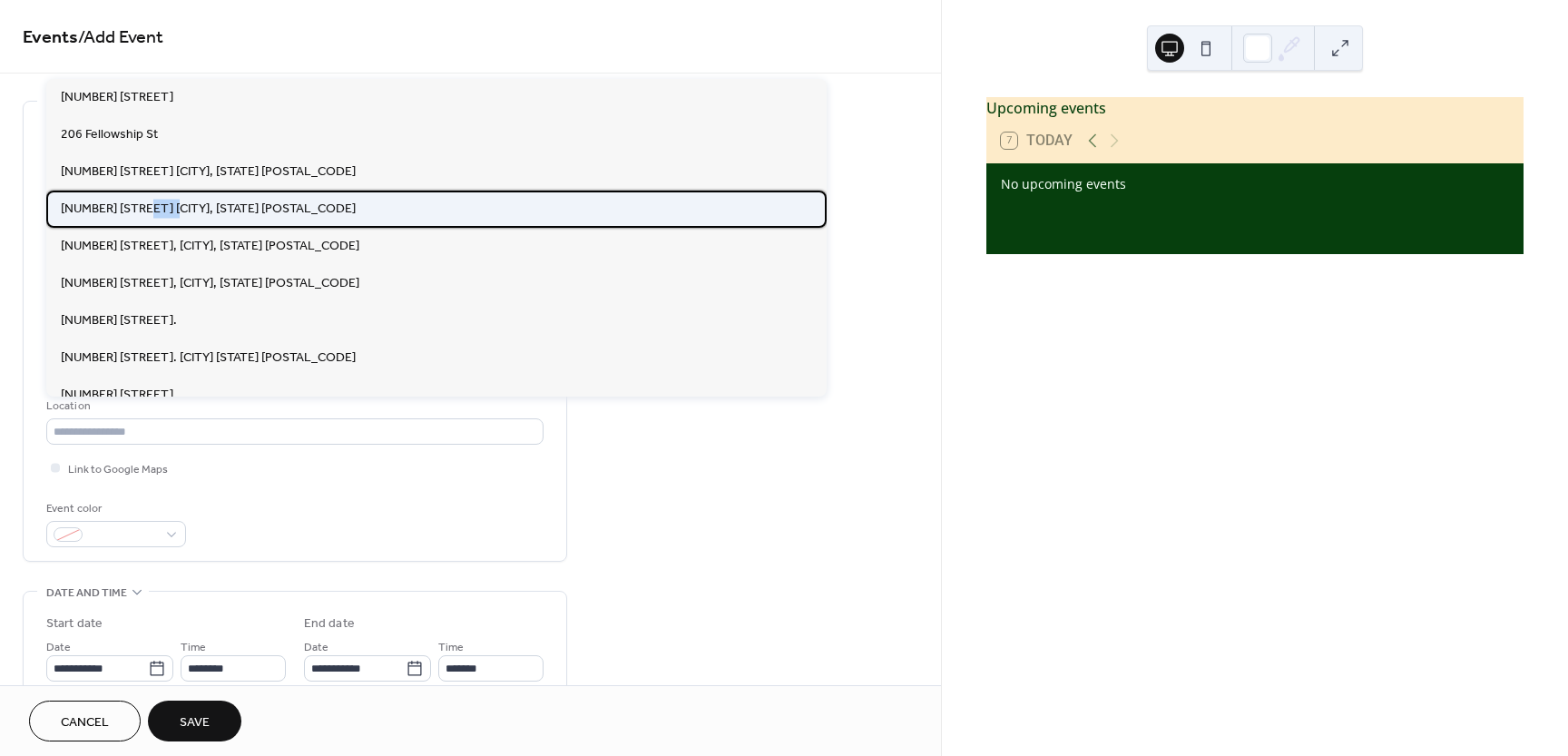 drag, startPoint x: 141, startPoint y: 205, endPoint x: 164, endPoint y: 211, distance: 23.769729 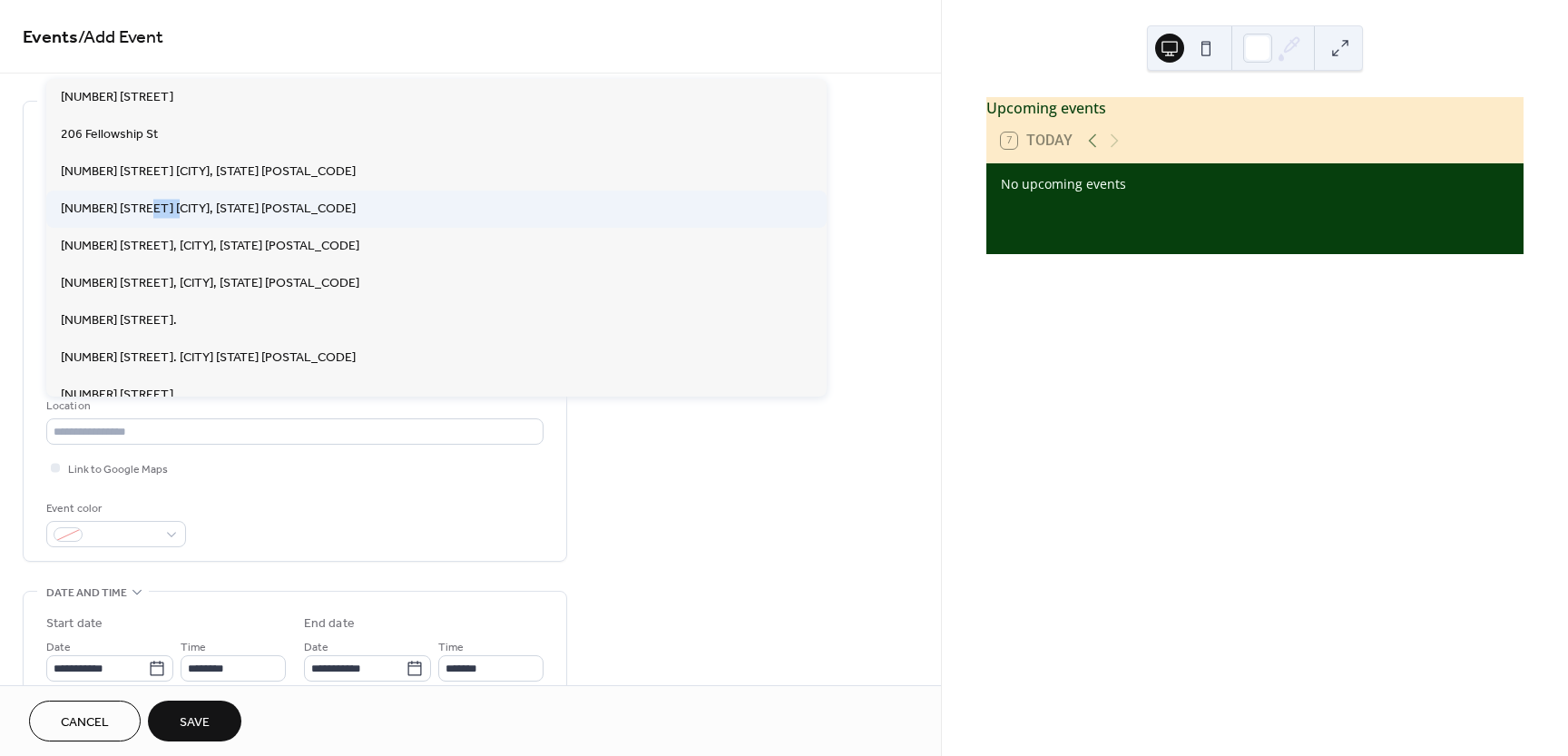 type on "**********" 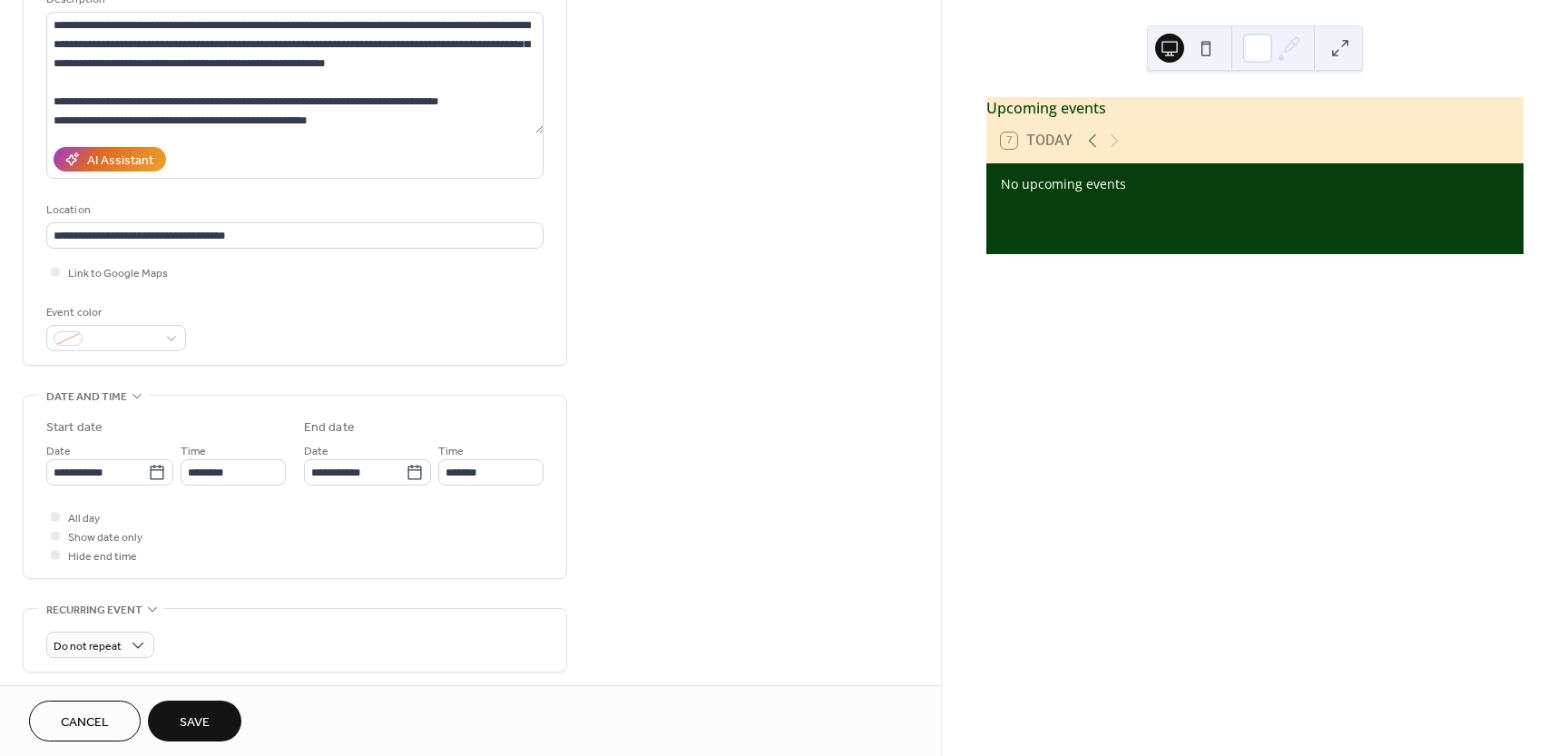 scroll, scrollTop: 202, scrollLeft: 0, axis: vertical 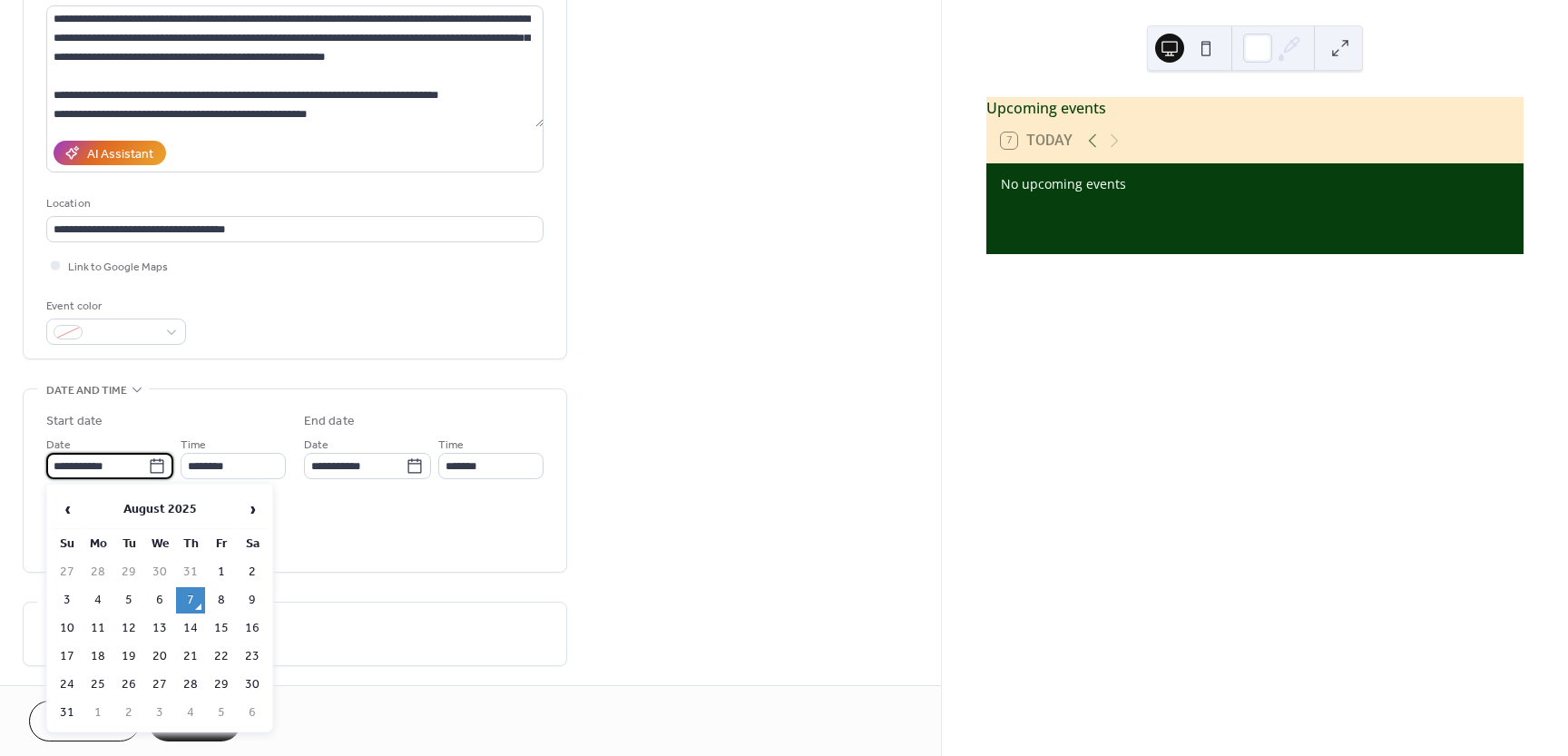 click on "**********" at bounding box center [97, 466] 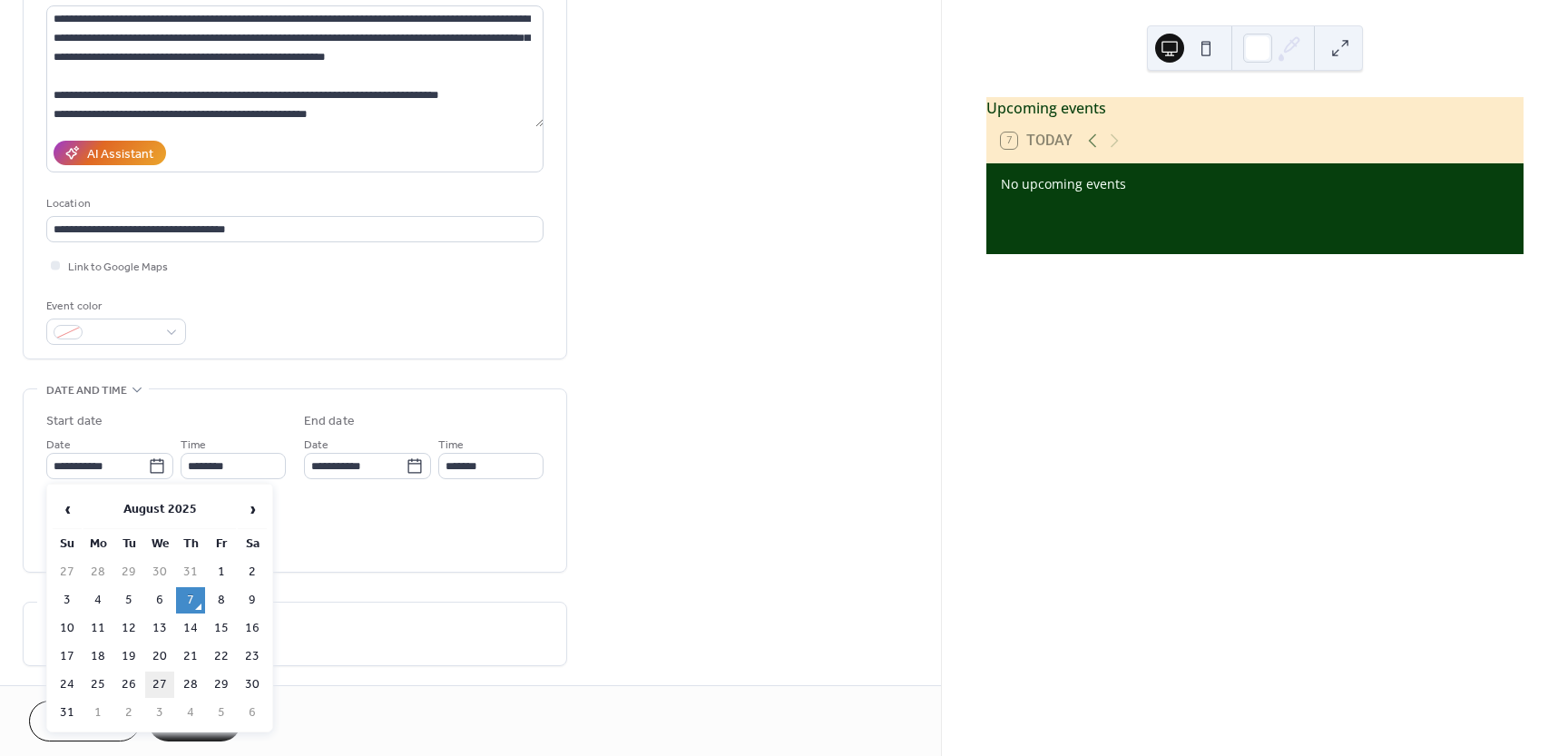 click on "27" at bounding box center [160, 684] 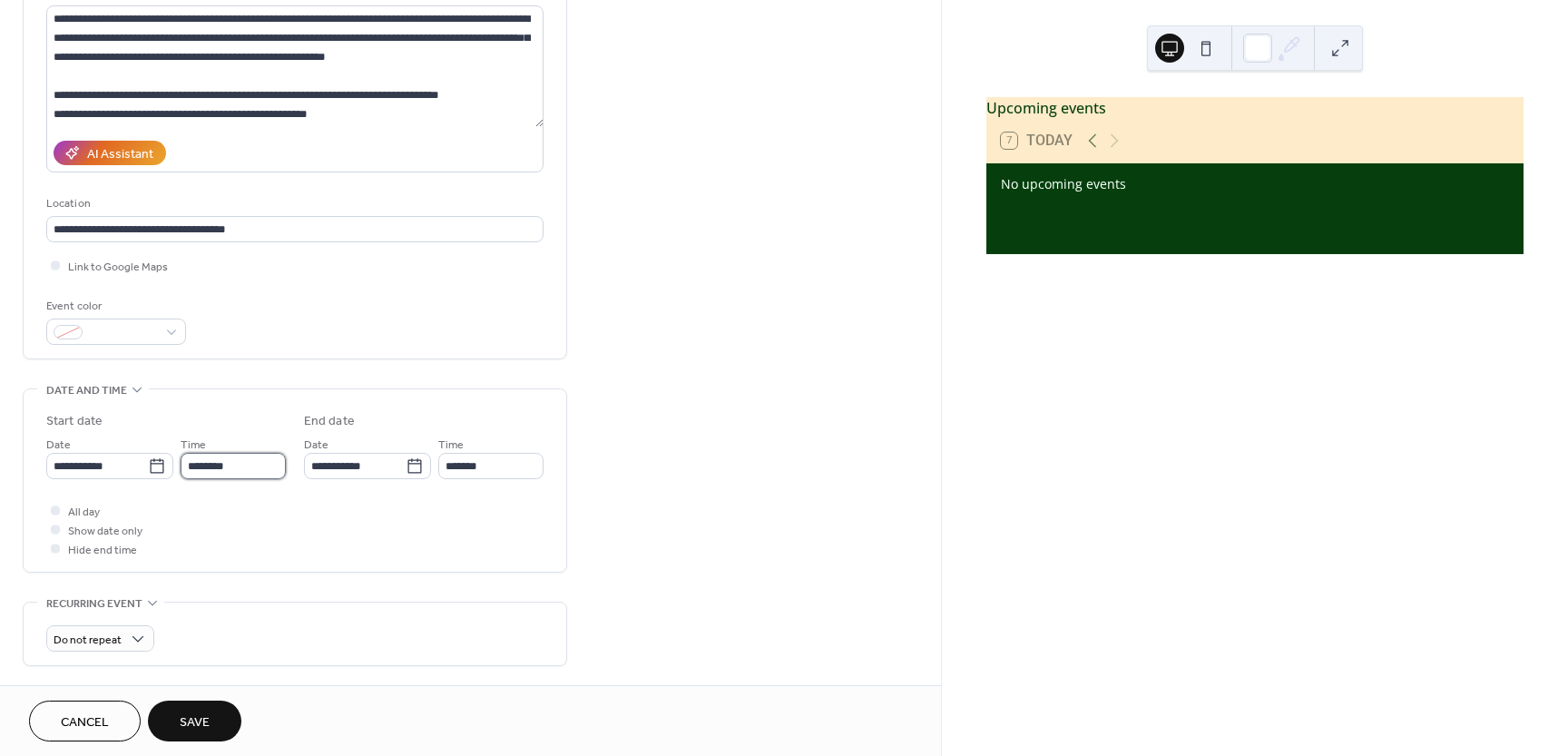 click on "********" at bounding box center (233, 466) 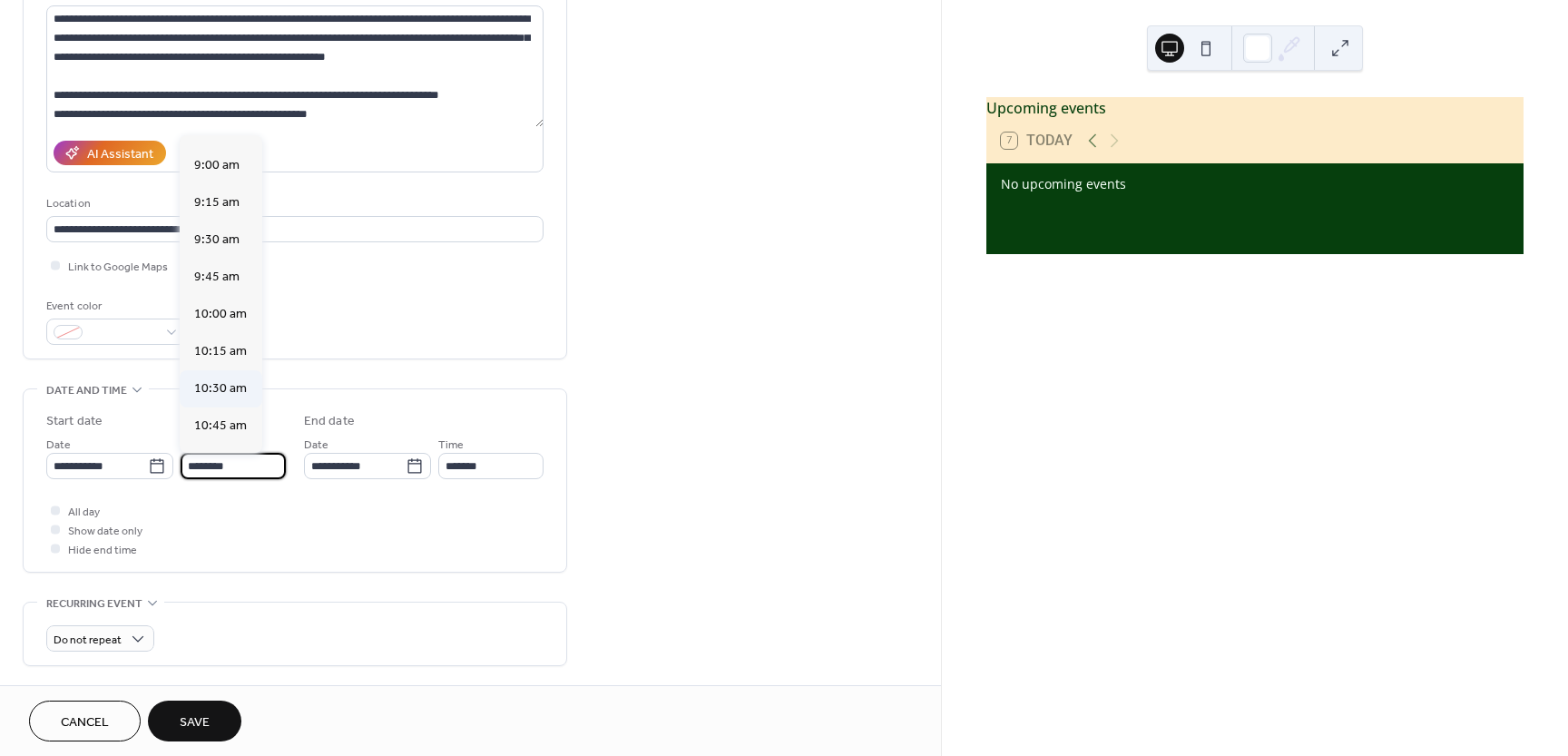 scroll, scrollTop: 1329, scrollLeft: 0, axis: vertical 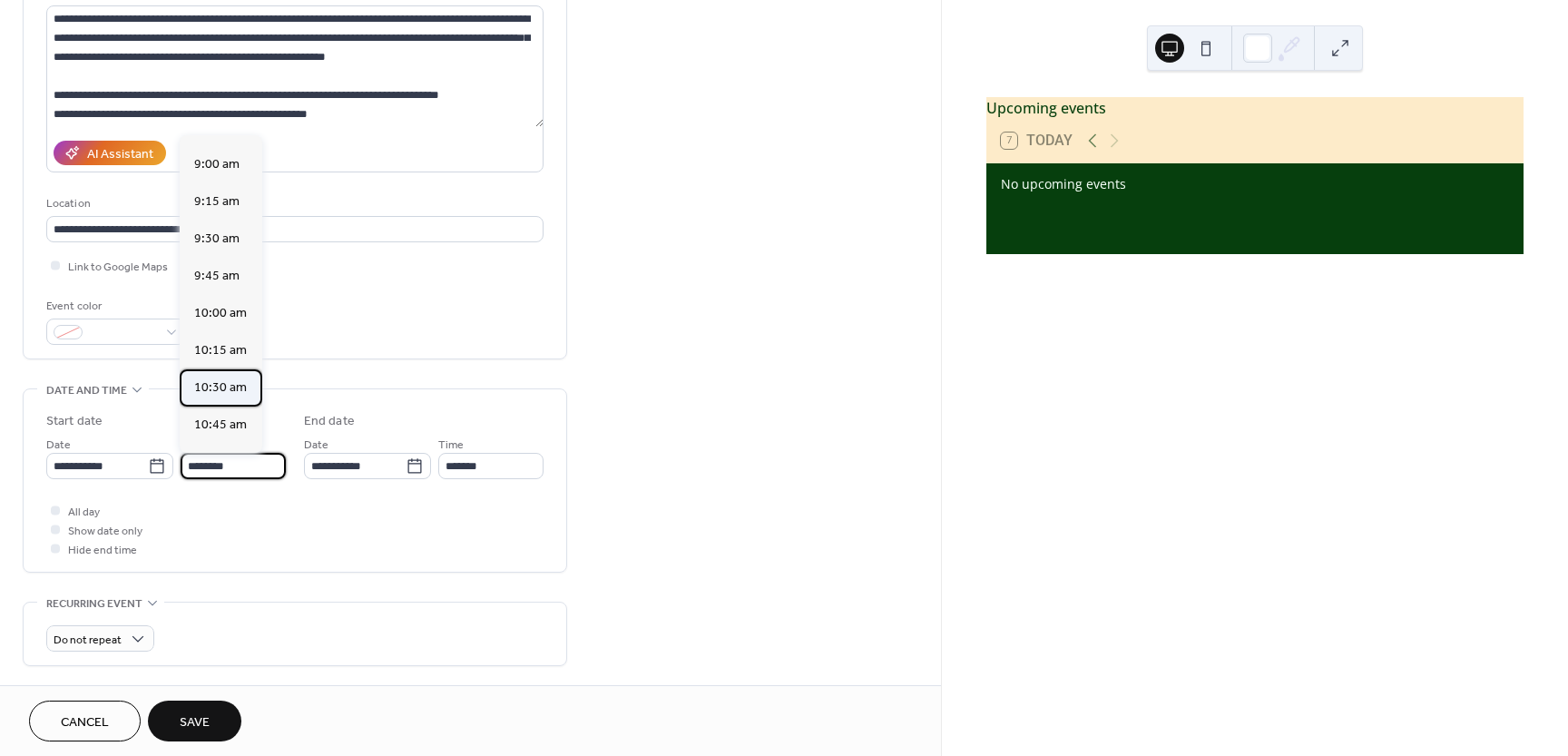 click on "10:30 am" at bounding box center (220, 388) 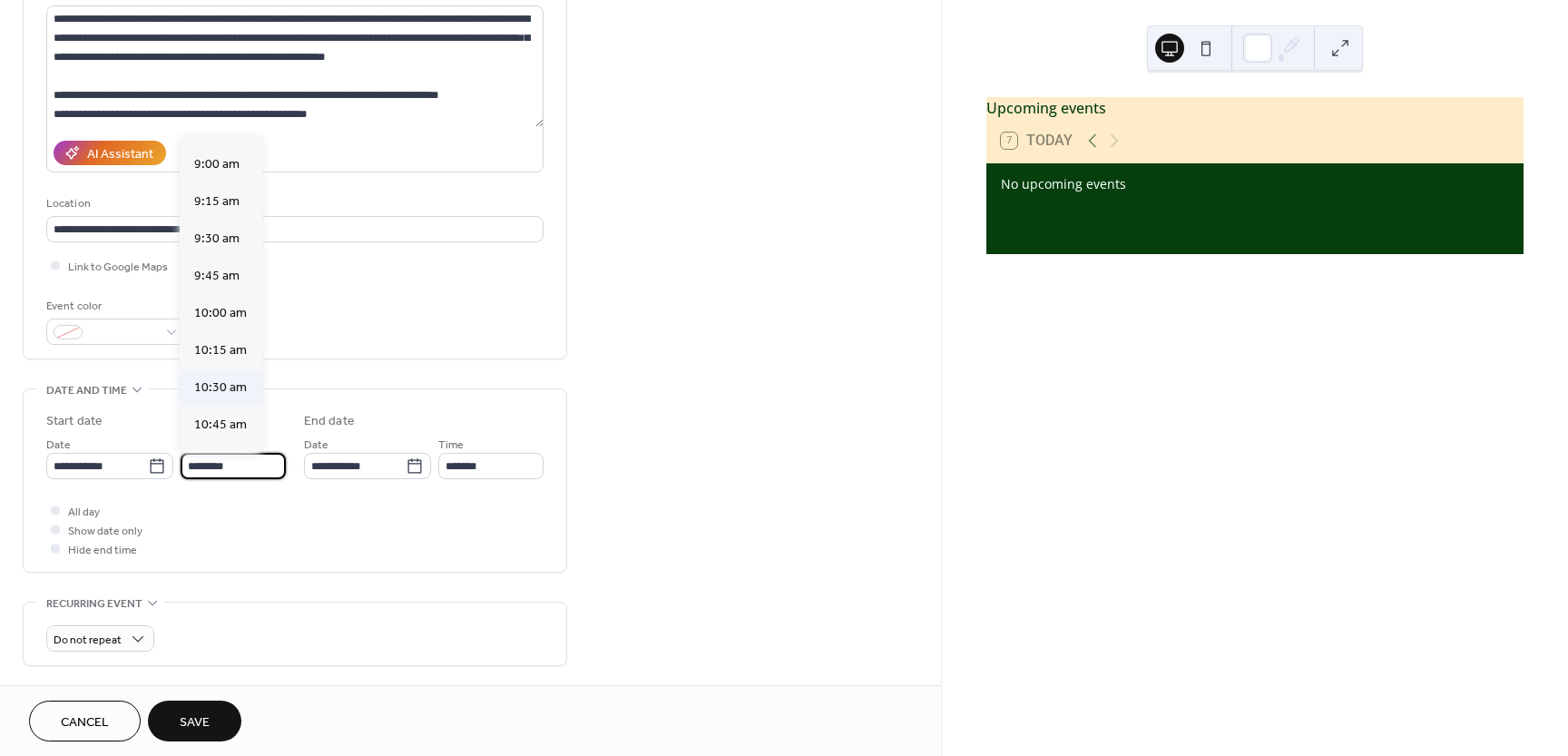 type on "********" 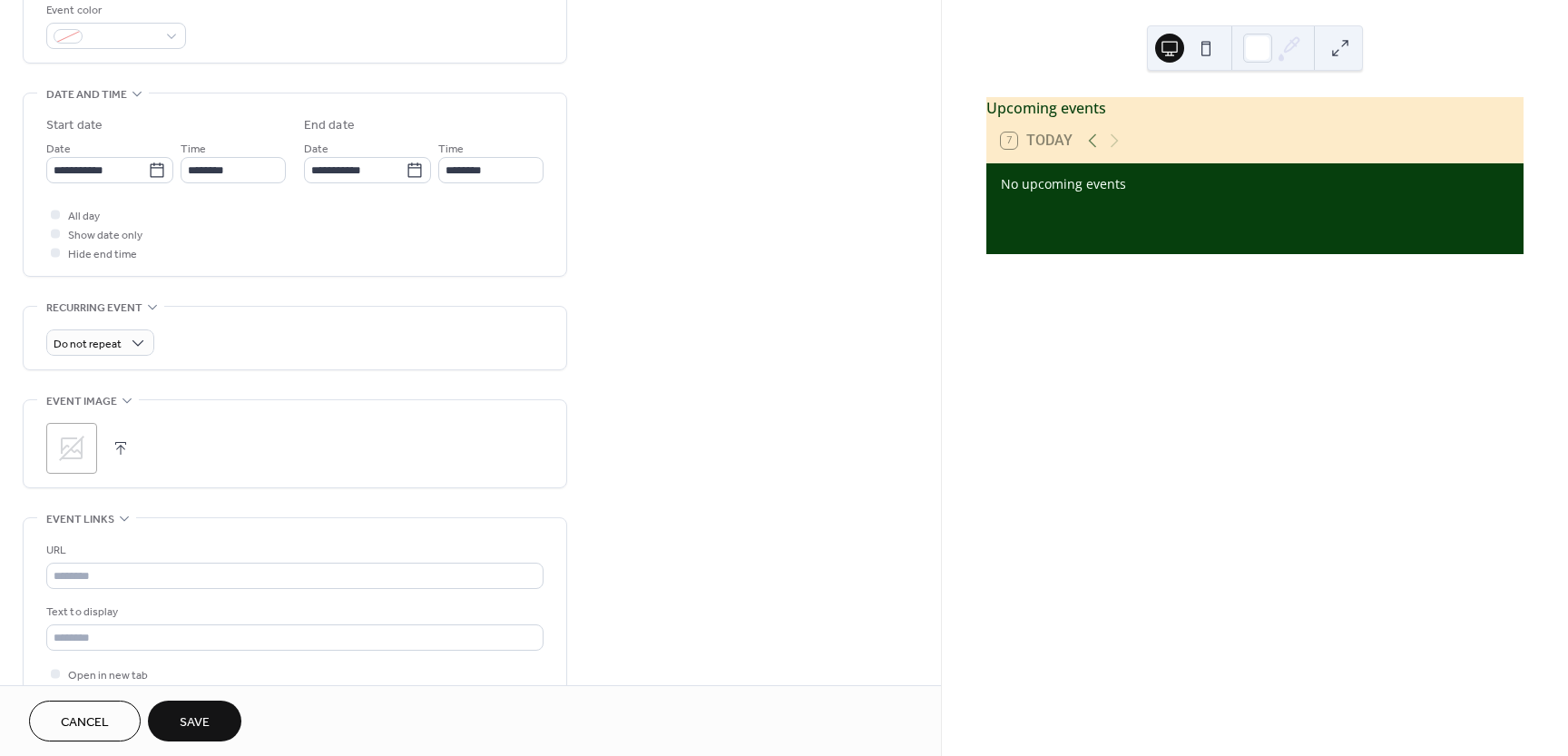 scroll, scrollTop: 663, scrollLeft: 0, axis: vertical 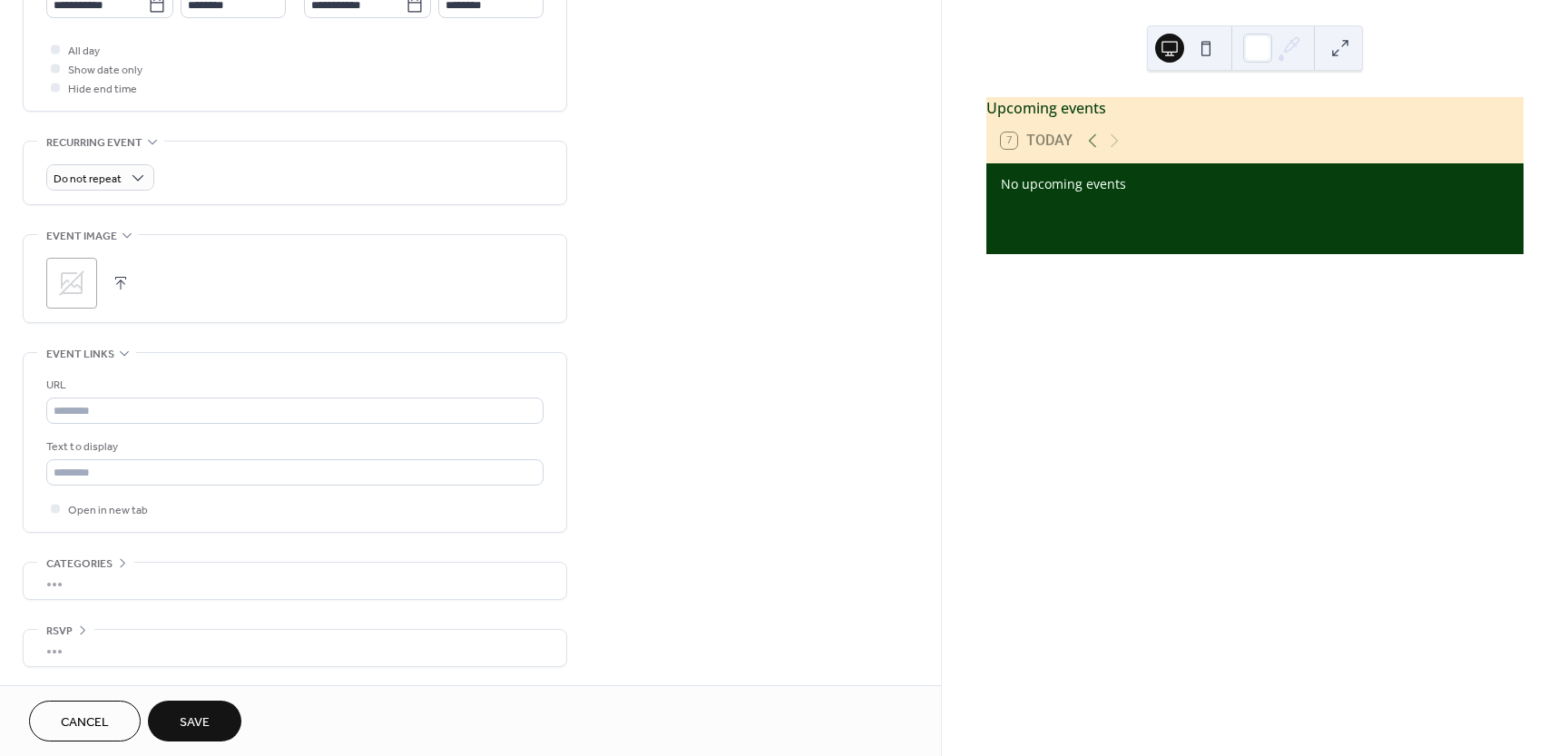 click on "Save" at bounding box center [194, 722] 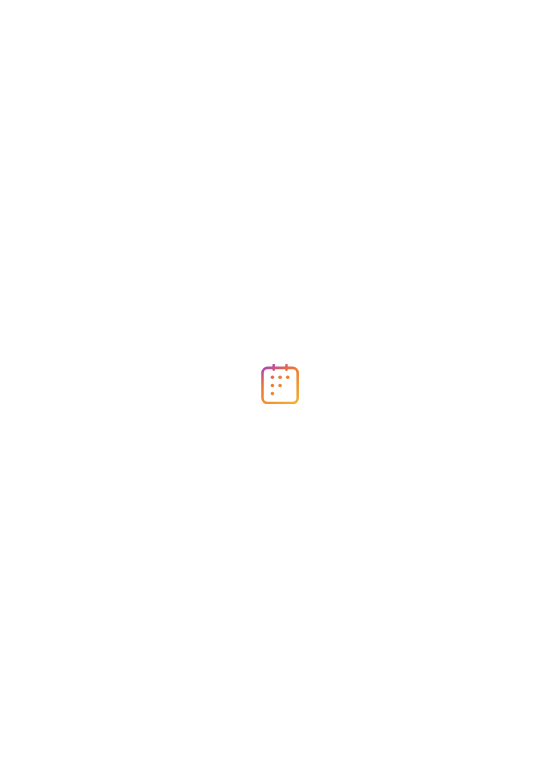 scroll, scrollTop: 0, scrollLeft: 0, axis: both 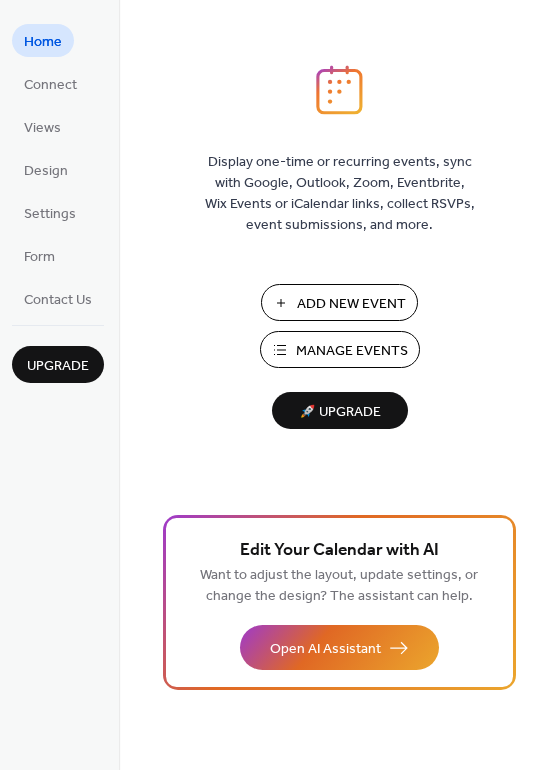 click on "Manage Events" at bounding box center (352, 351) 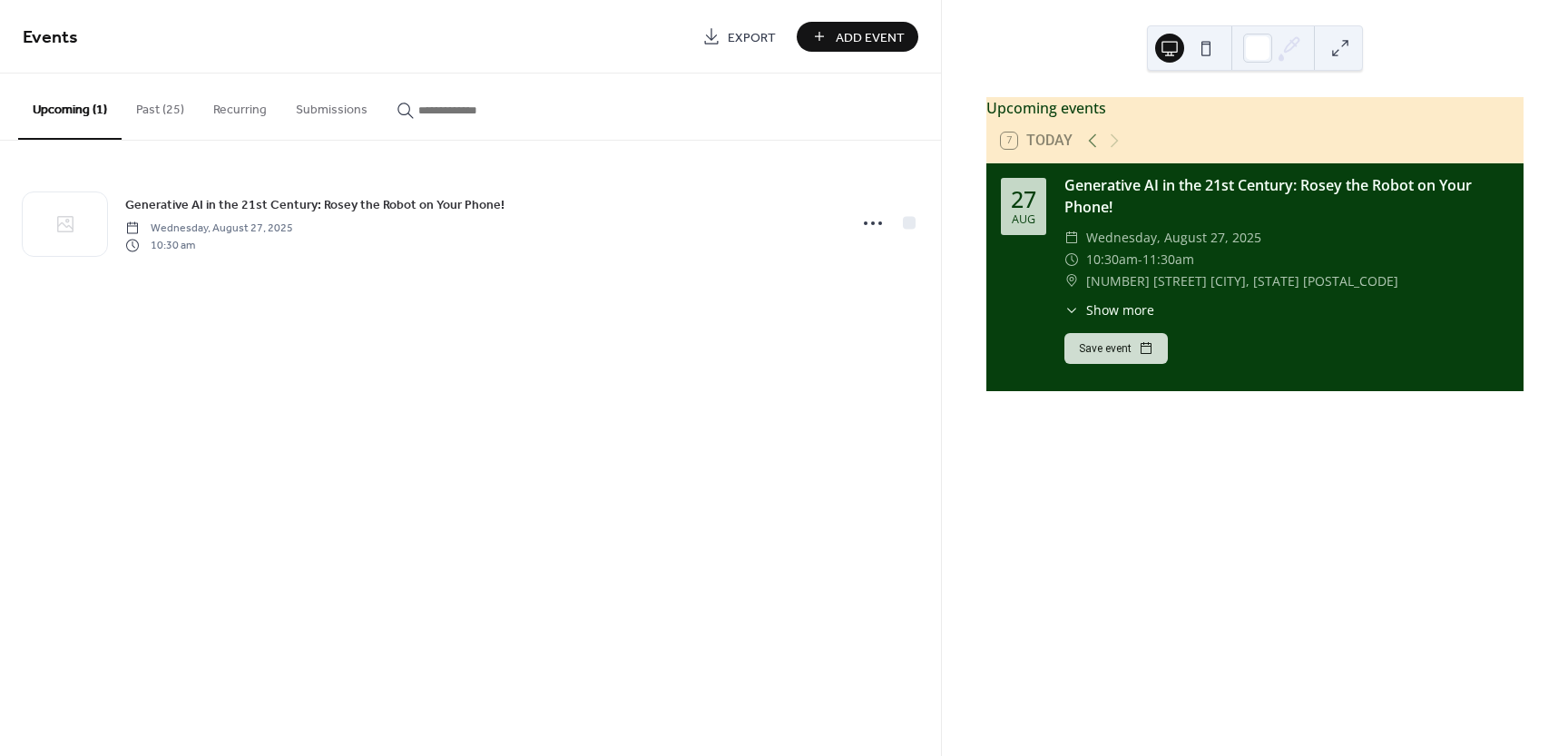 scroll, scrollTop: 0, scrollLeft: 0, axis: both 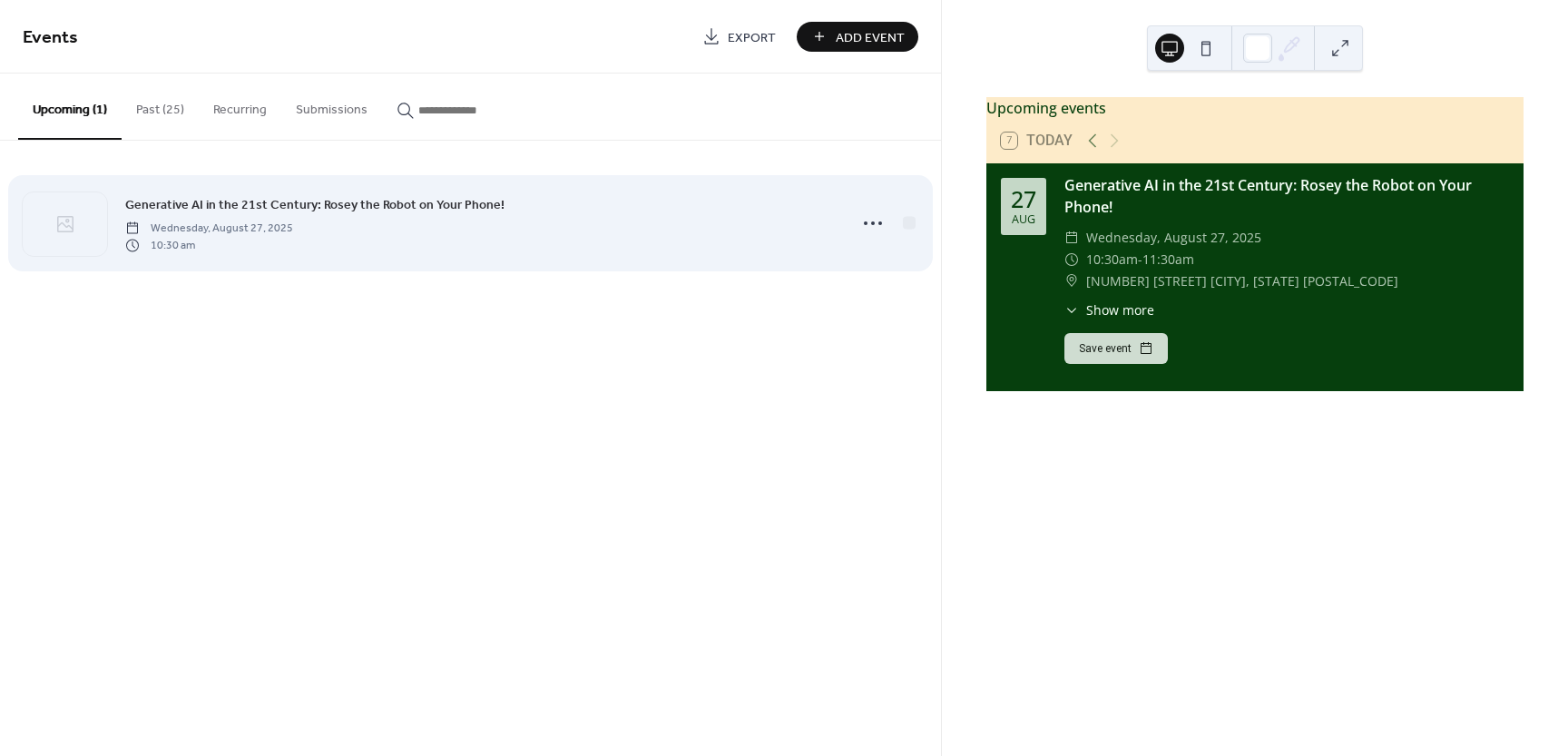 click on "Generative AI in the 21st Century: Rosey the Robot on Your Phone!" at bounding box center [315, 205] 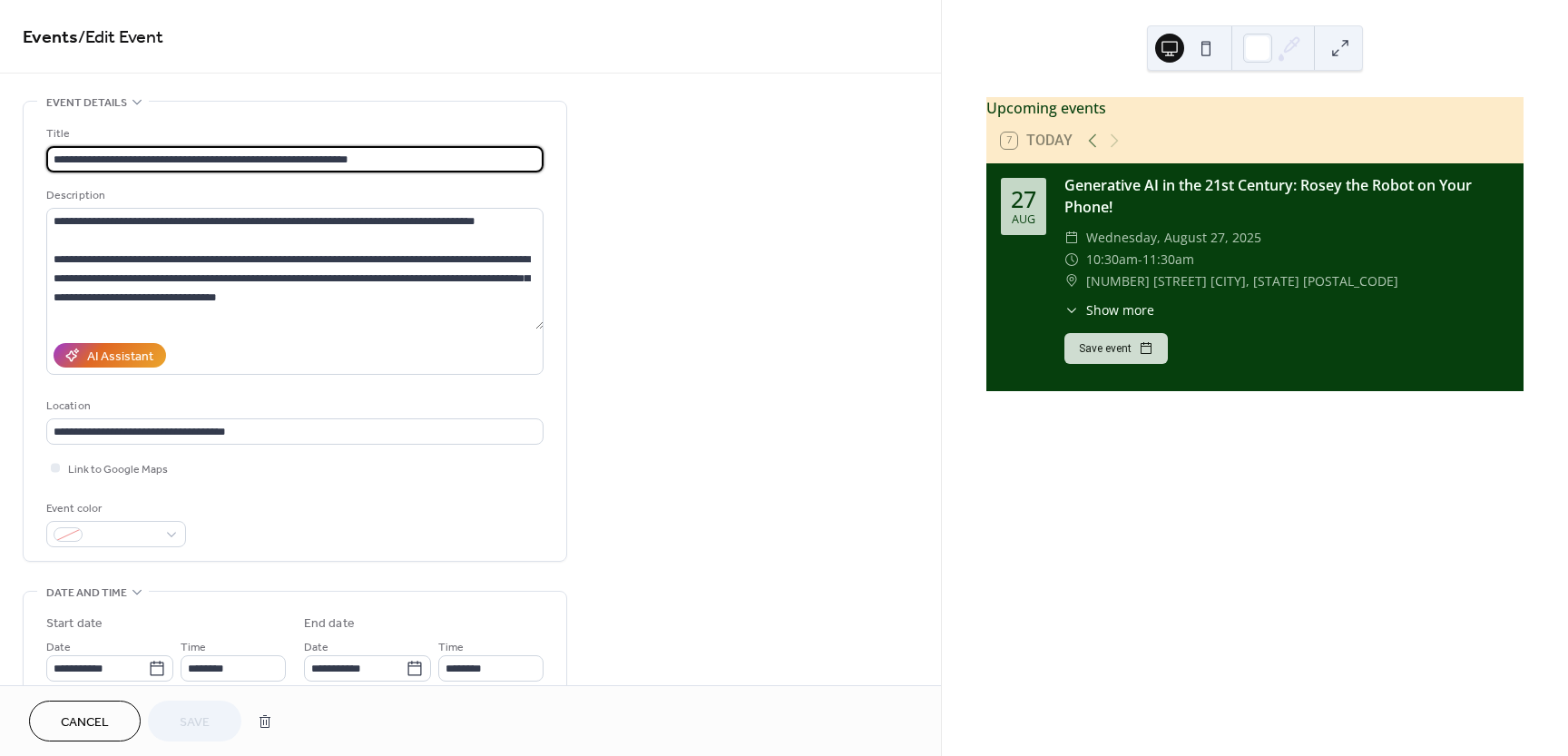 click on "**********" at bounding box center (295, 159) 